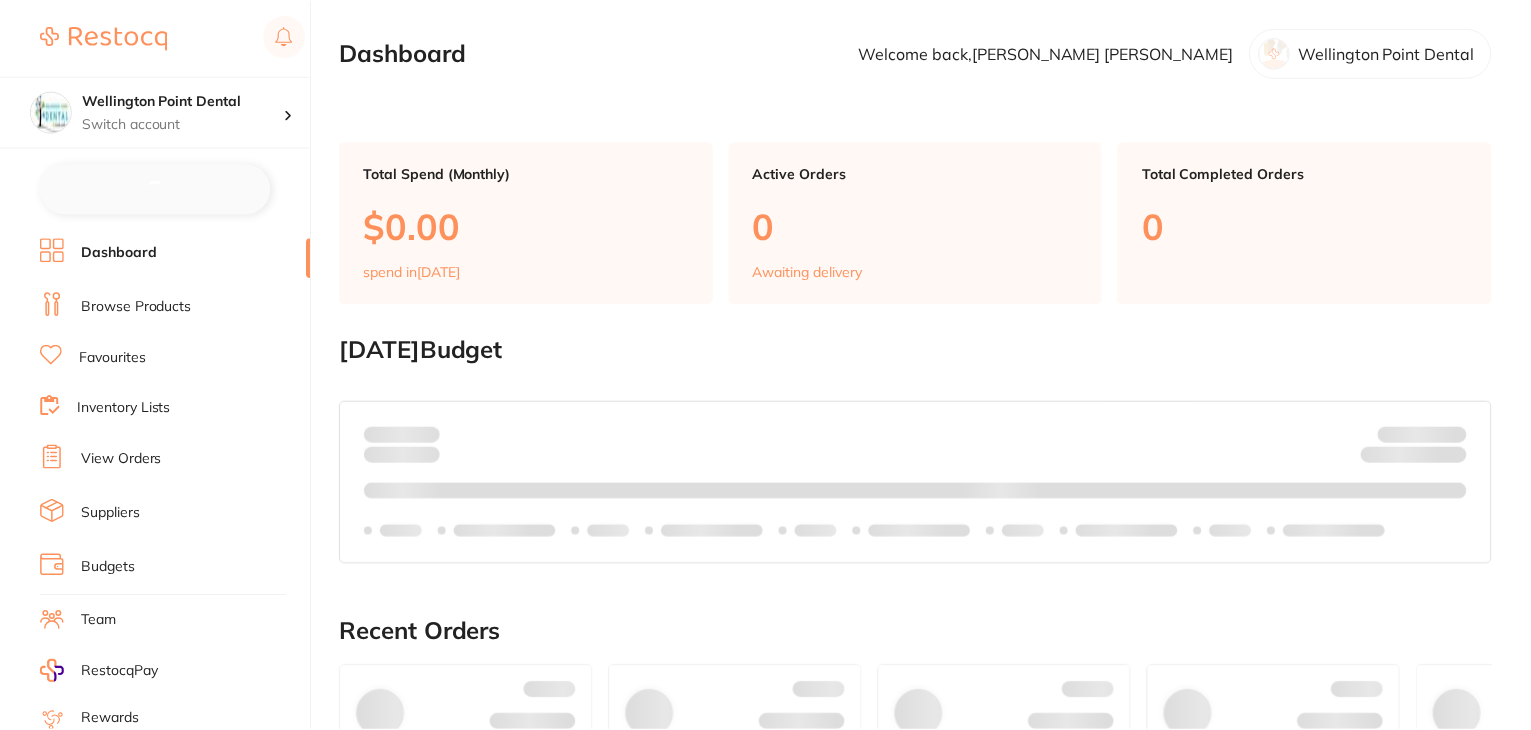 scroll, scrollTop: 0, scrollLeft: 0, axis: both 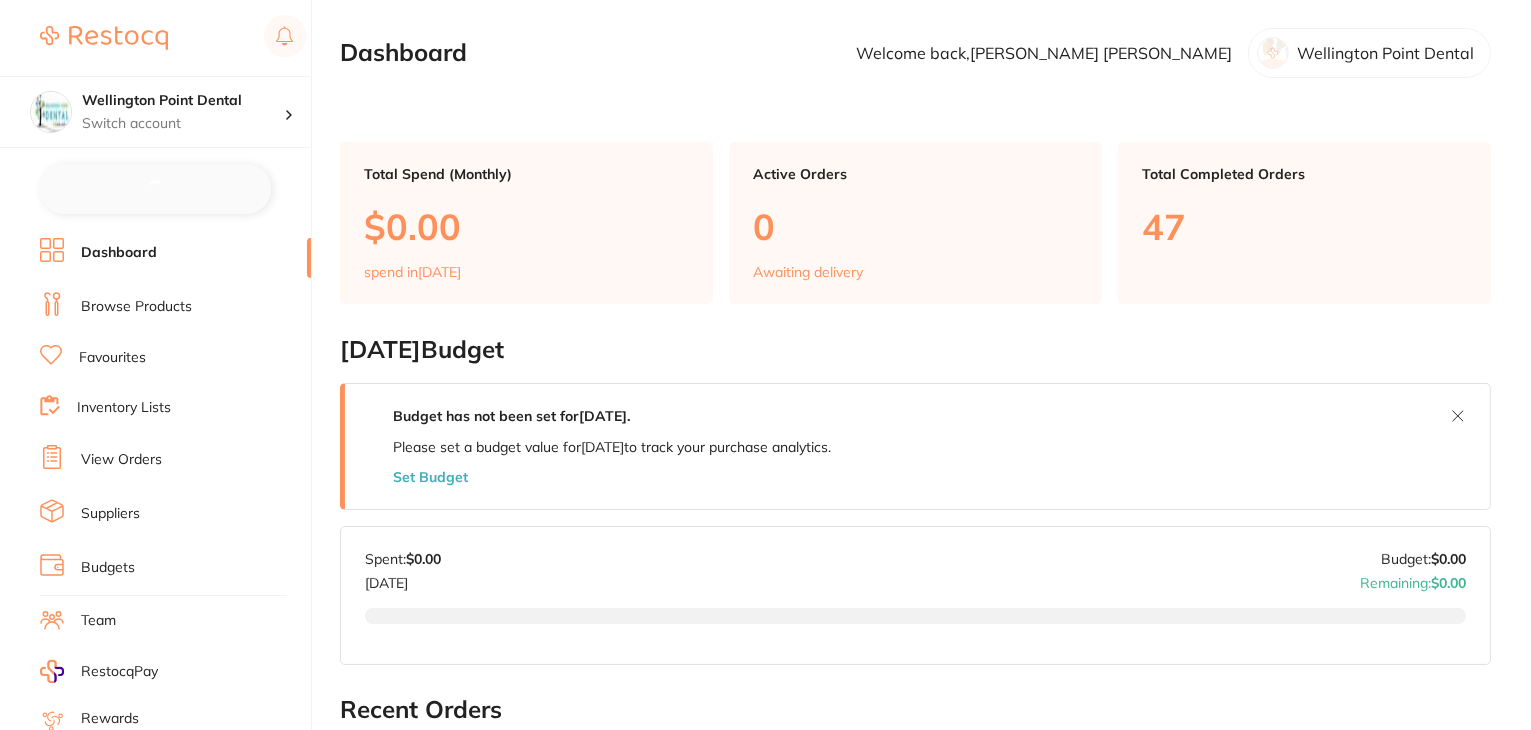 checkbox on "false" 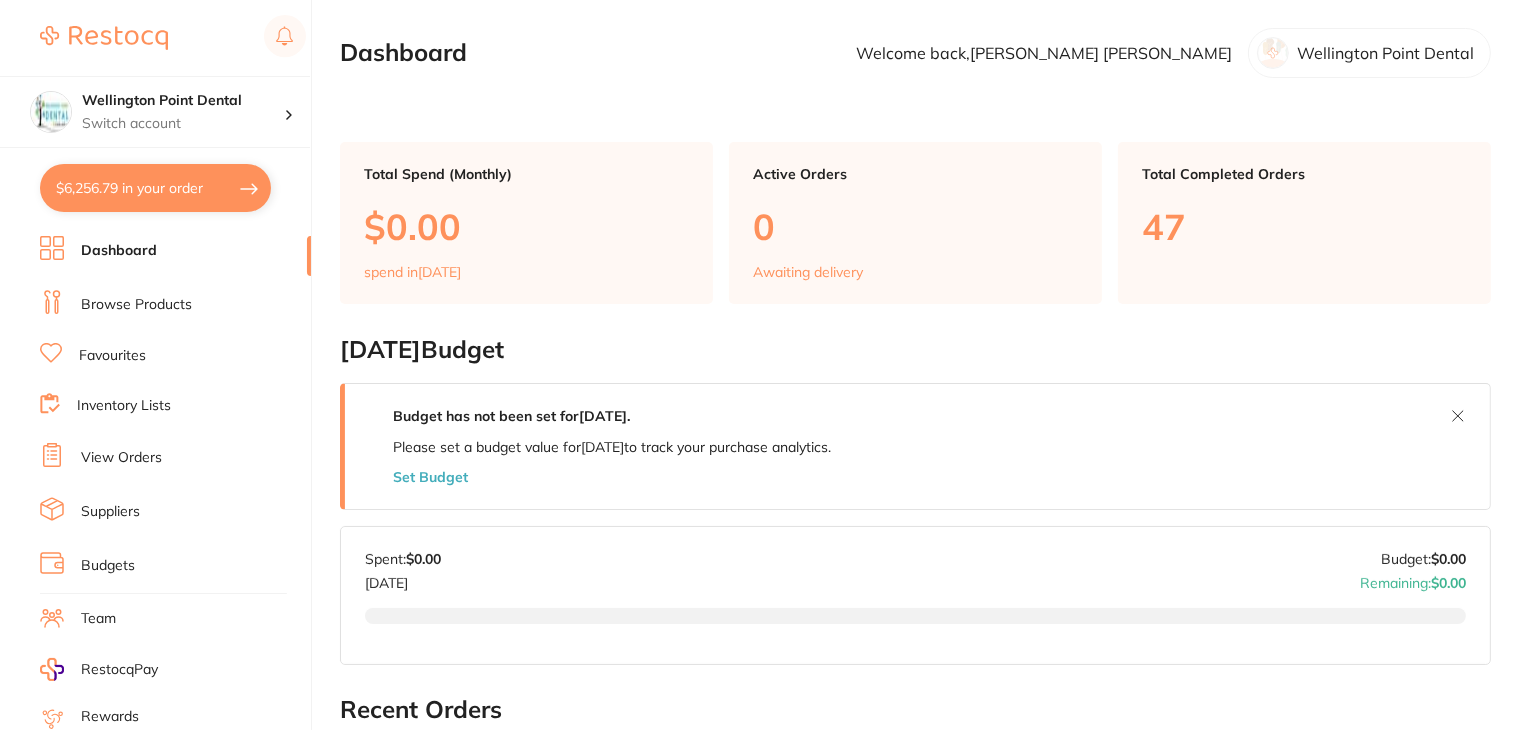 click on "Favourites" at bounding box center (112, 356) 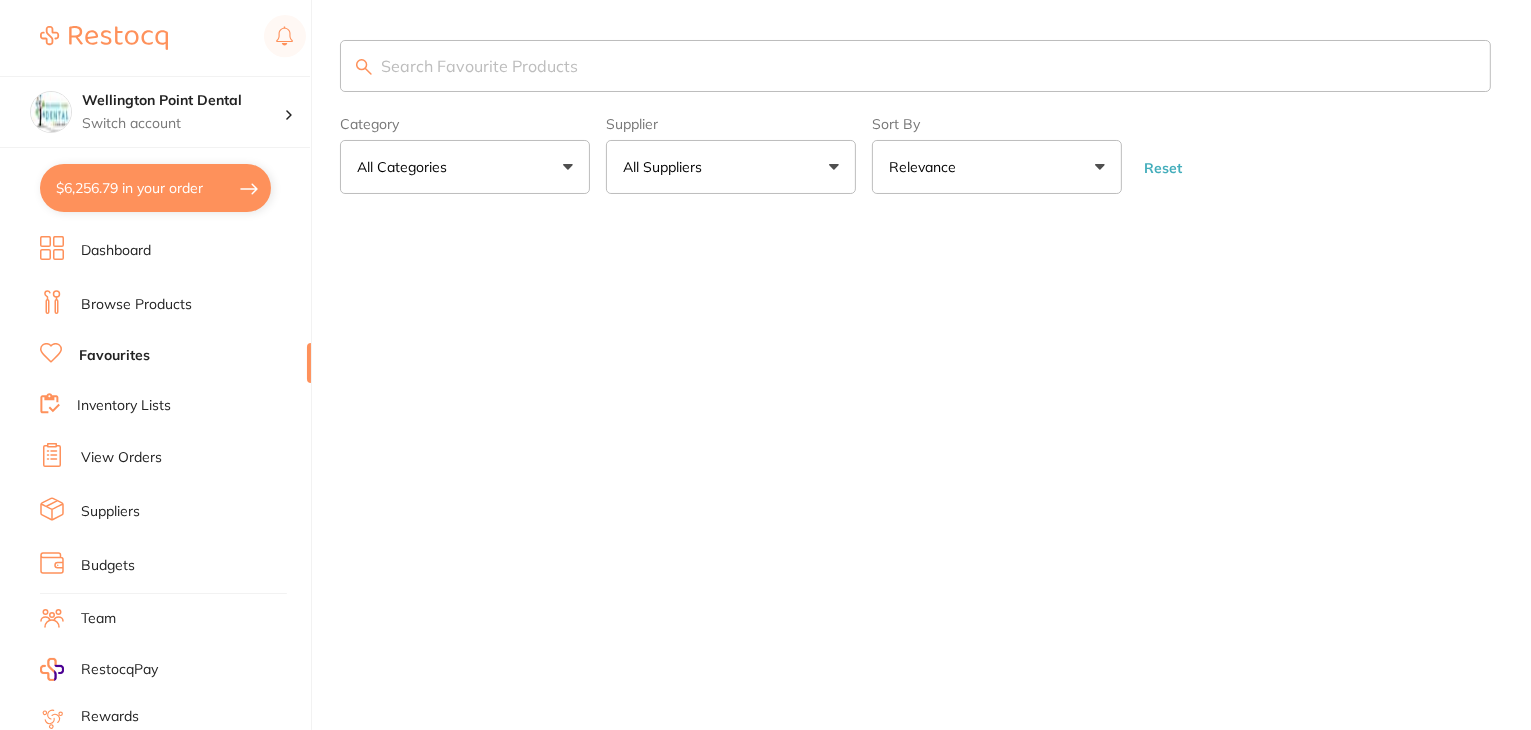 scroll, scrollTop: 0, scrollLeft: 0, axis: both 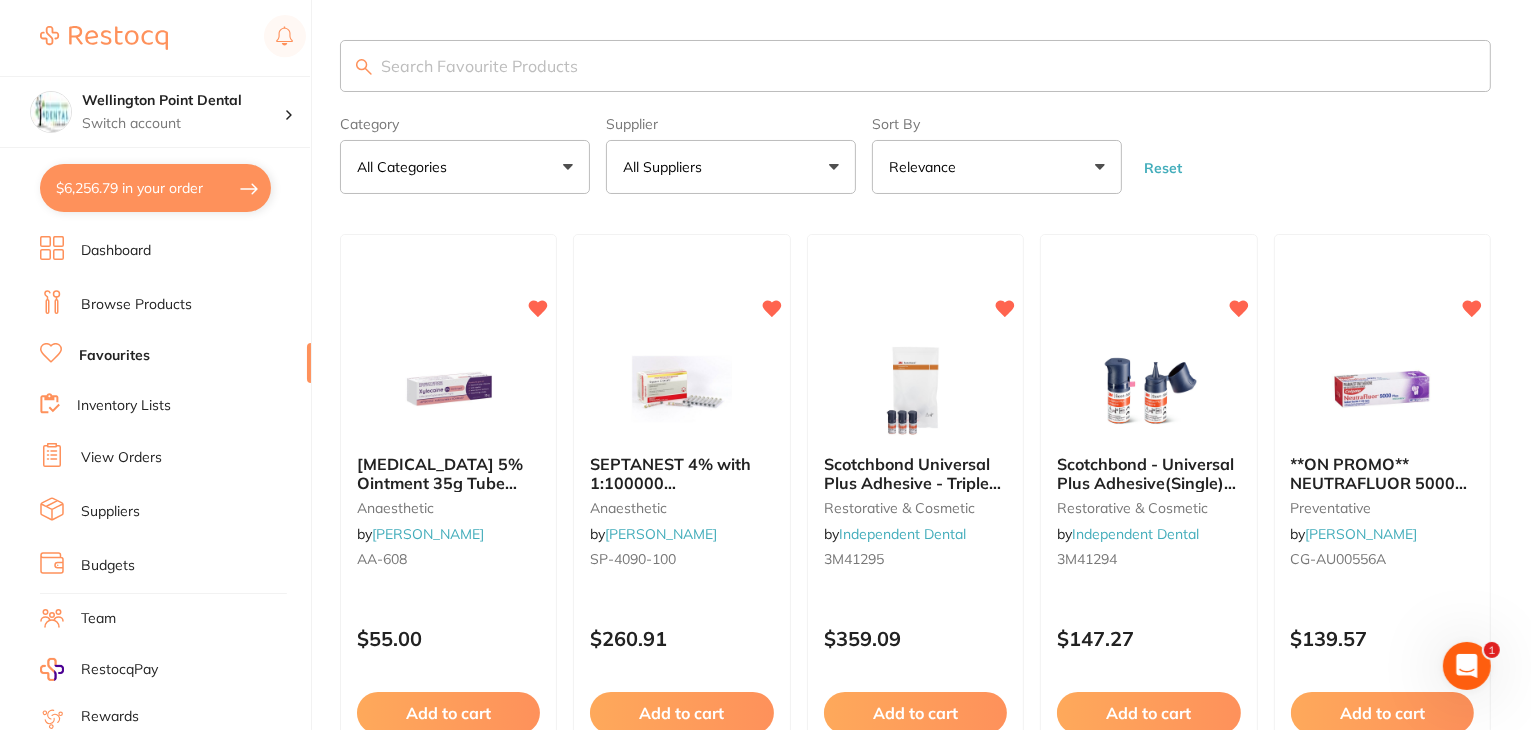click at bounding box center [915, 66] 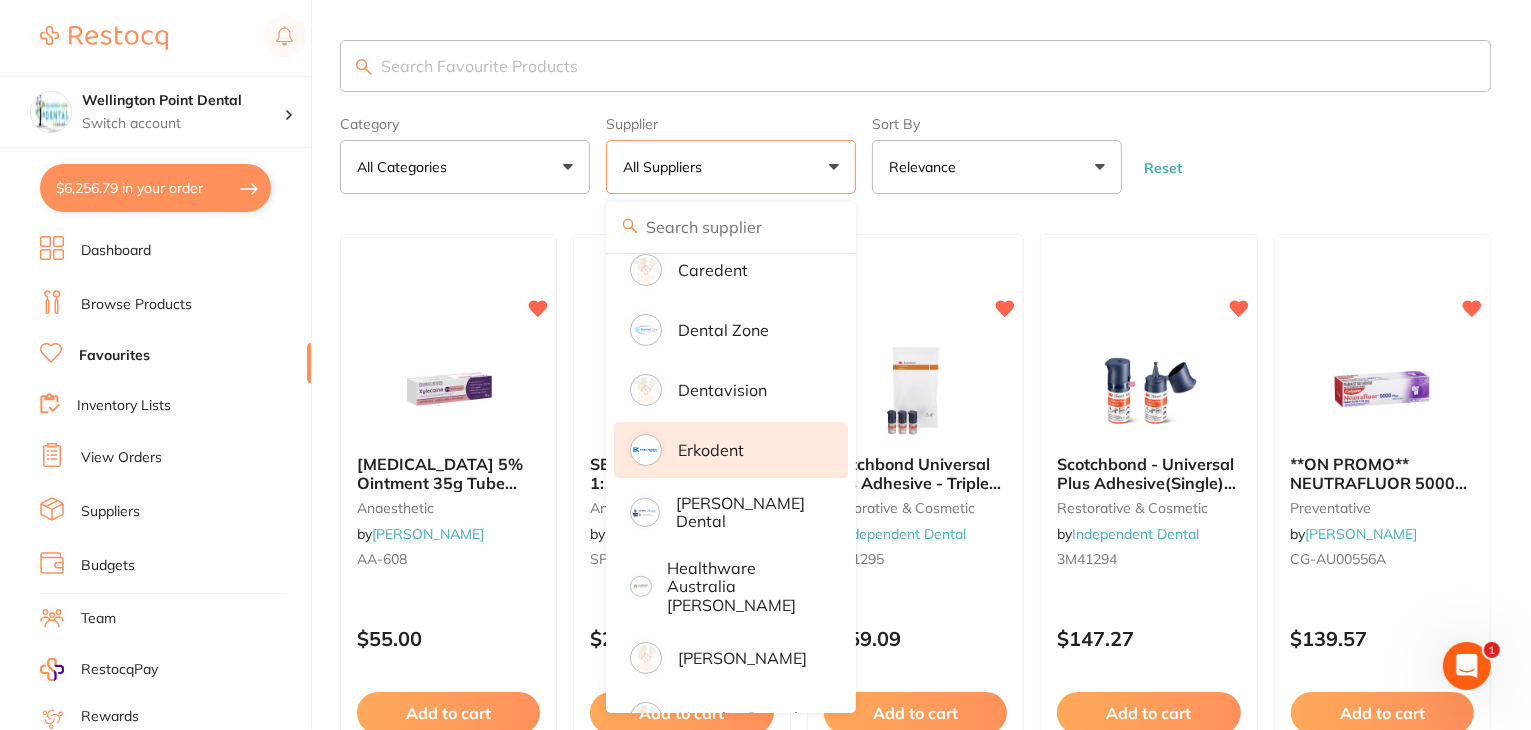 scroll, scrollTop: 600, scrollLeft: 0, axis: vertical 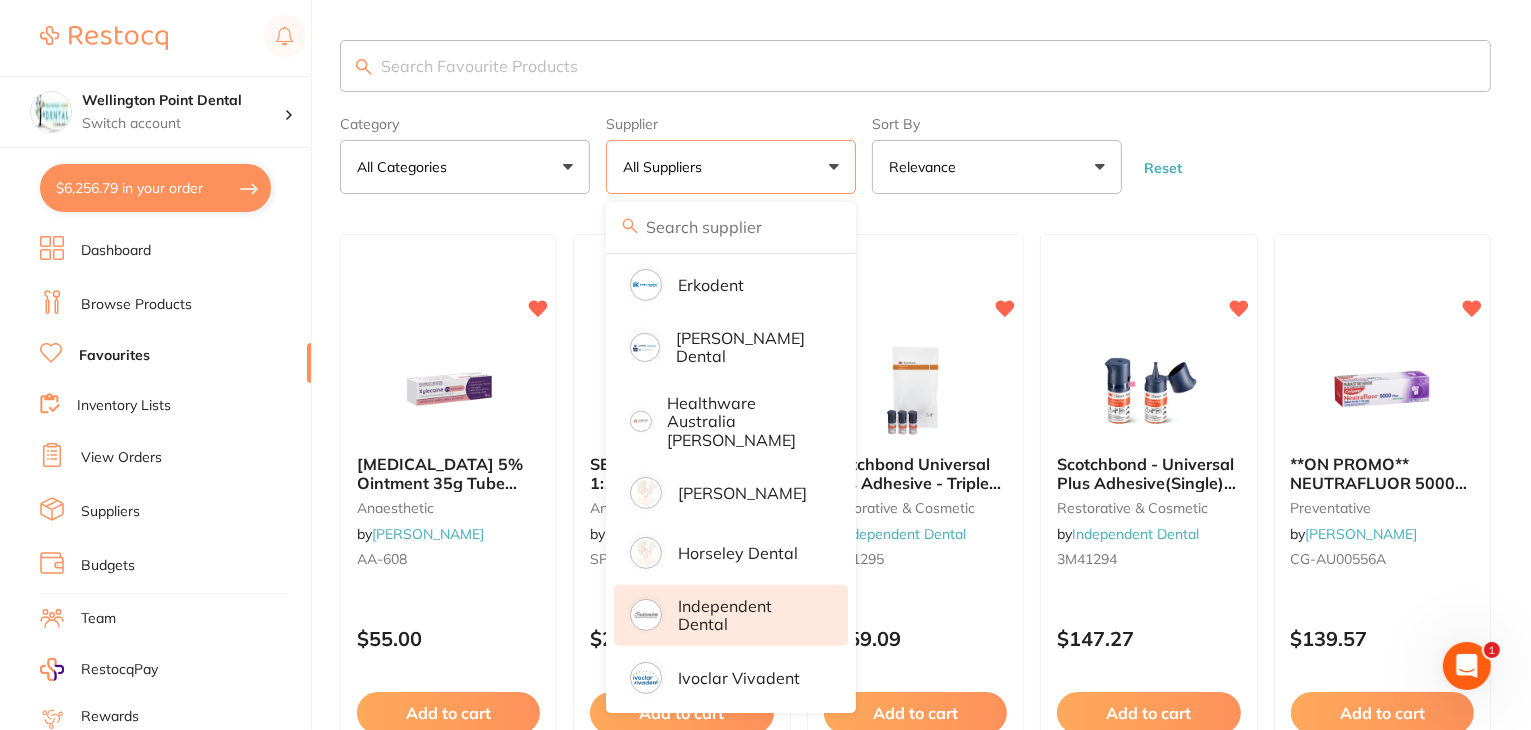 click on "Independent Dental" at bounding box center [749, 615] 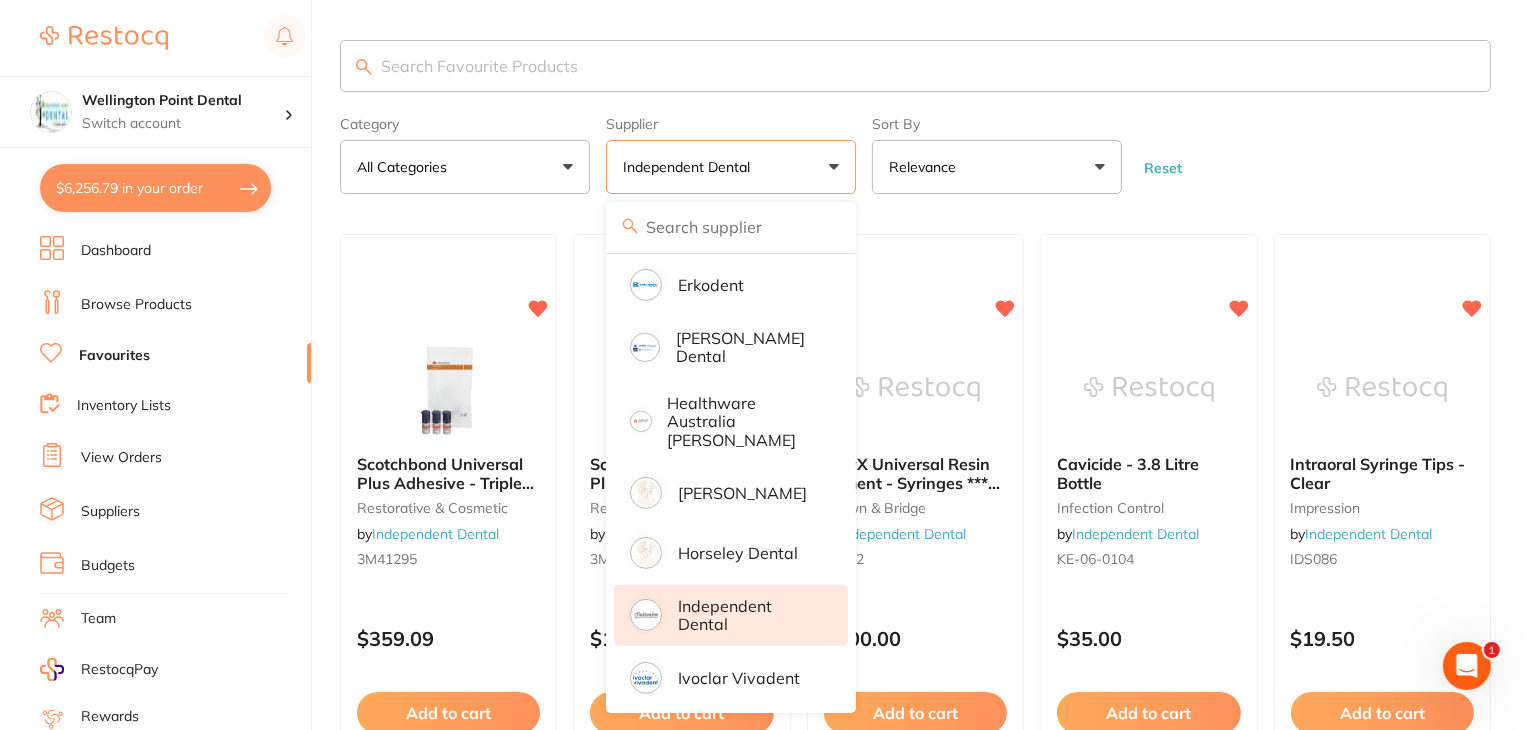 click at bounding box center [915, 66] 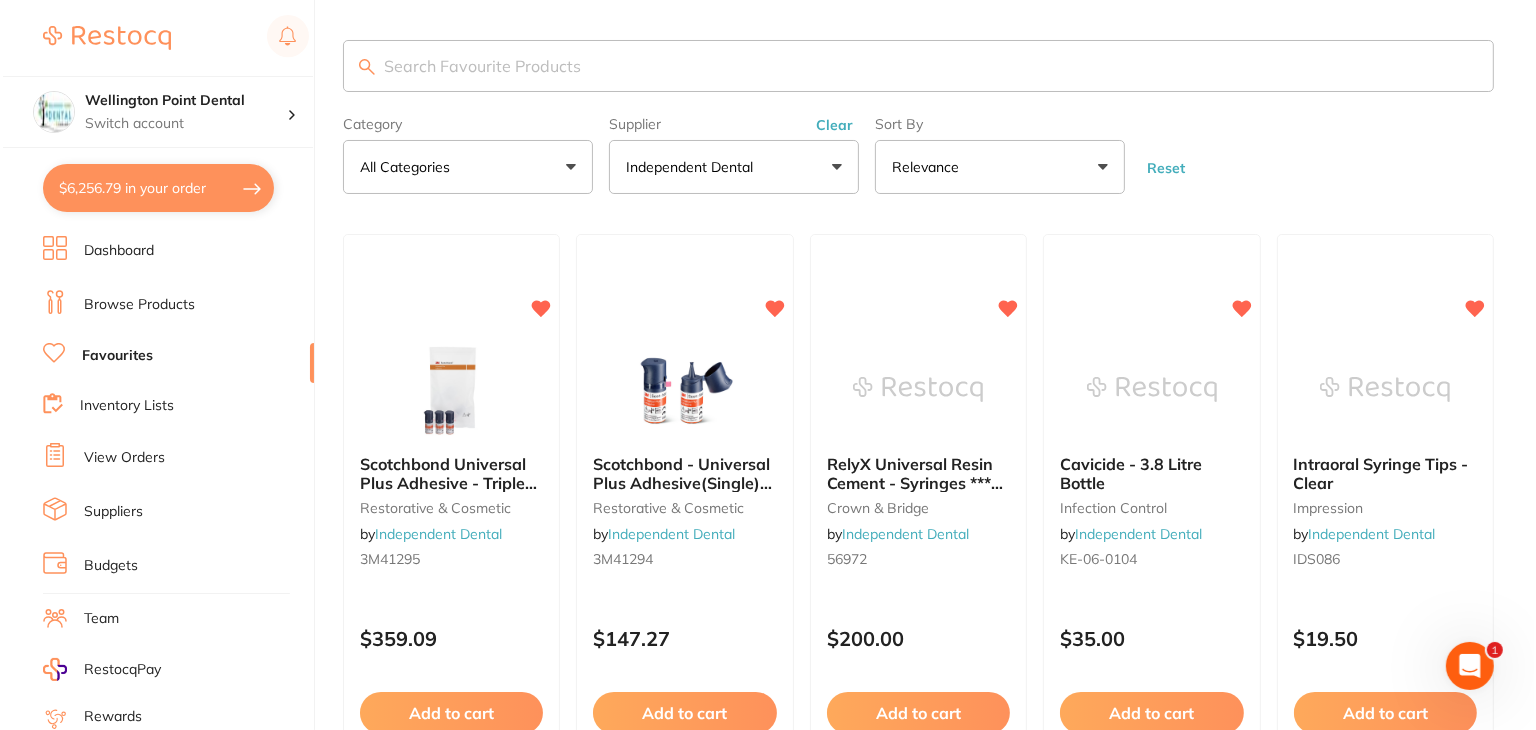 scroll, scrollTop: 0, scrollLeft: 0, axis: both 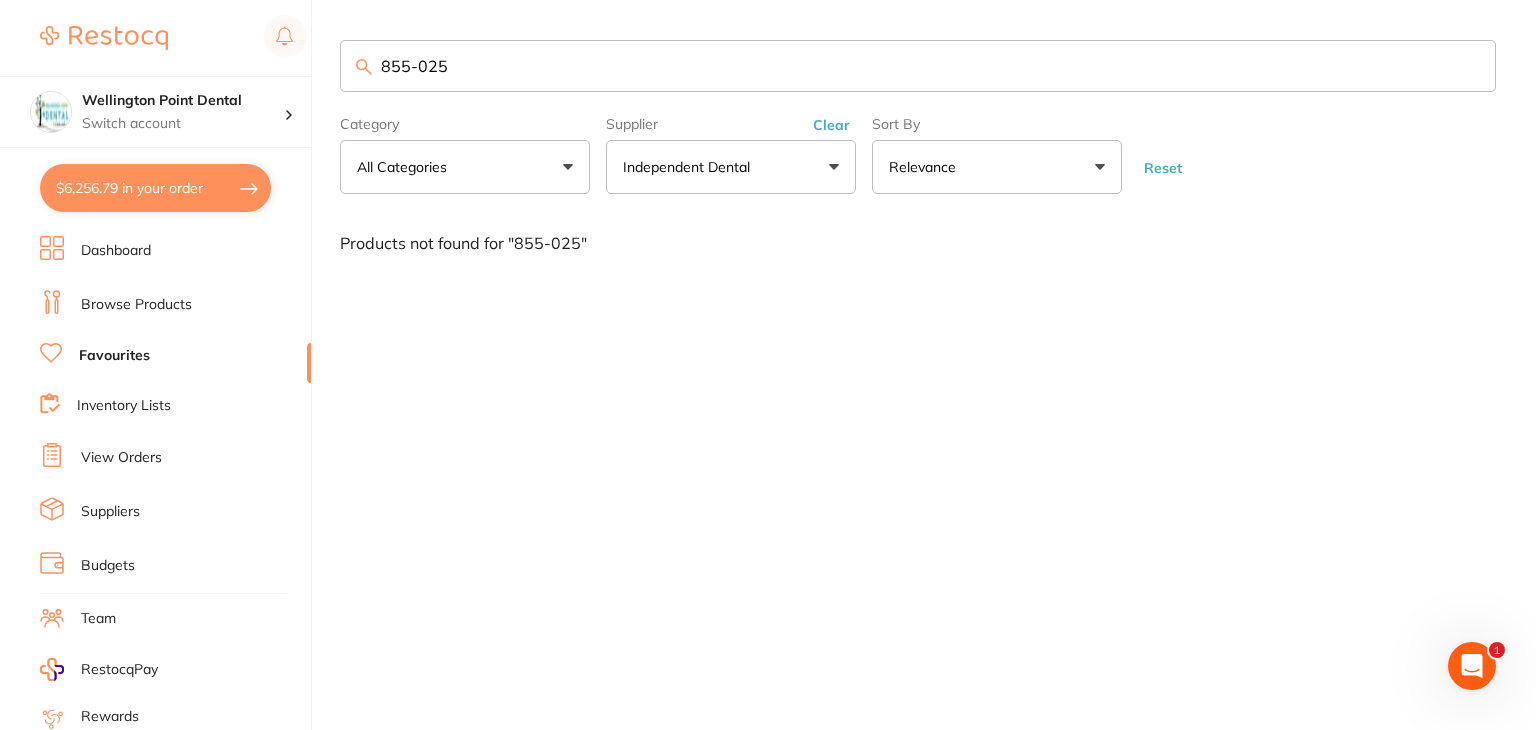 click on "855-025" at bounding box center (918, 66) 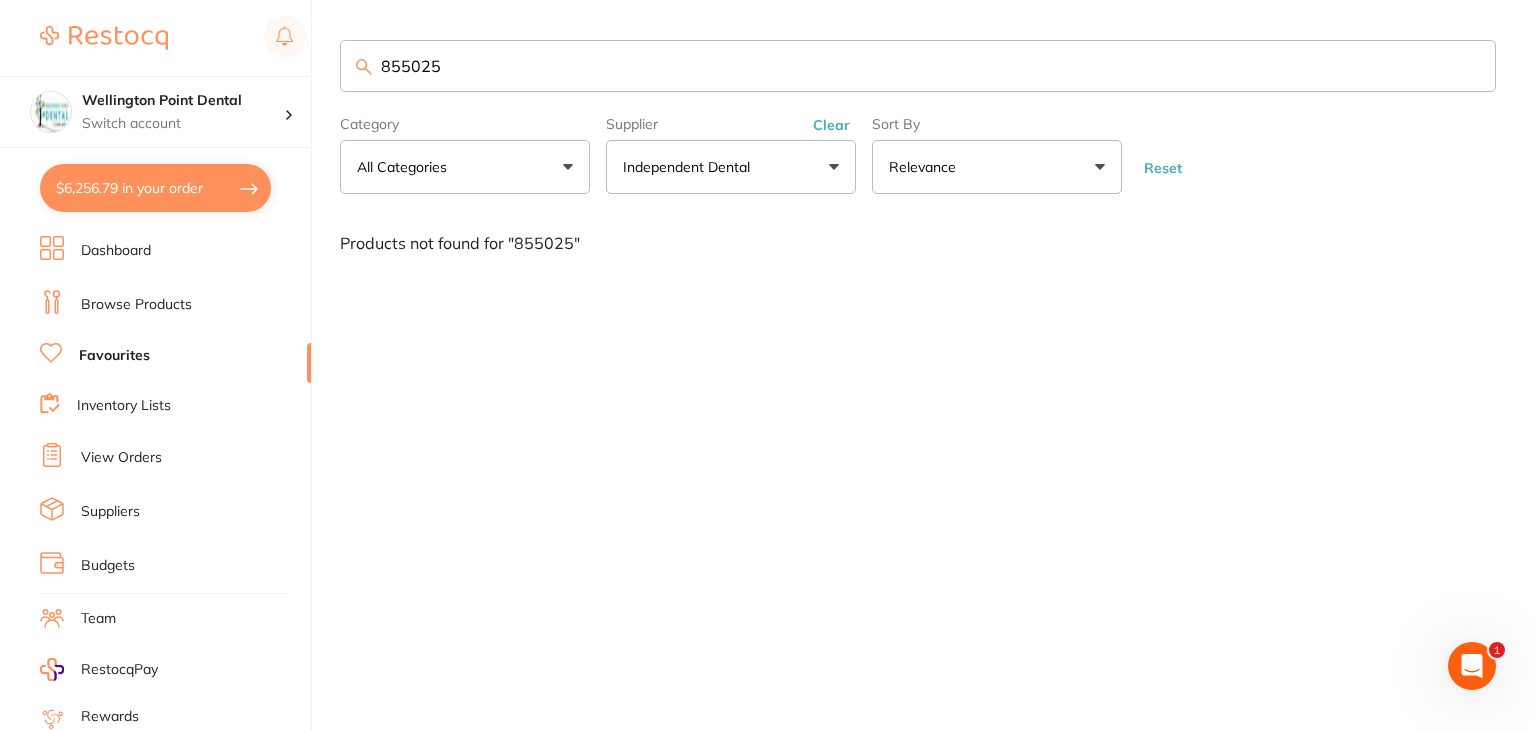 drag, startPoint x: 492, startPoint y: 65, endPoint x: 284, endPoint y: 66, distance: 208.00241 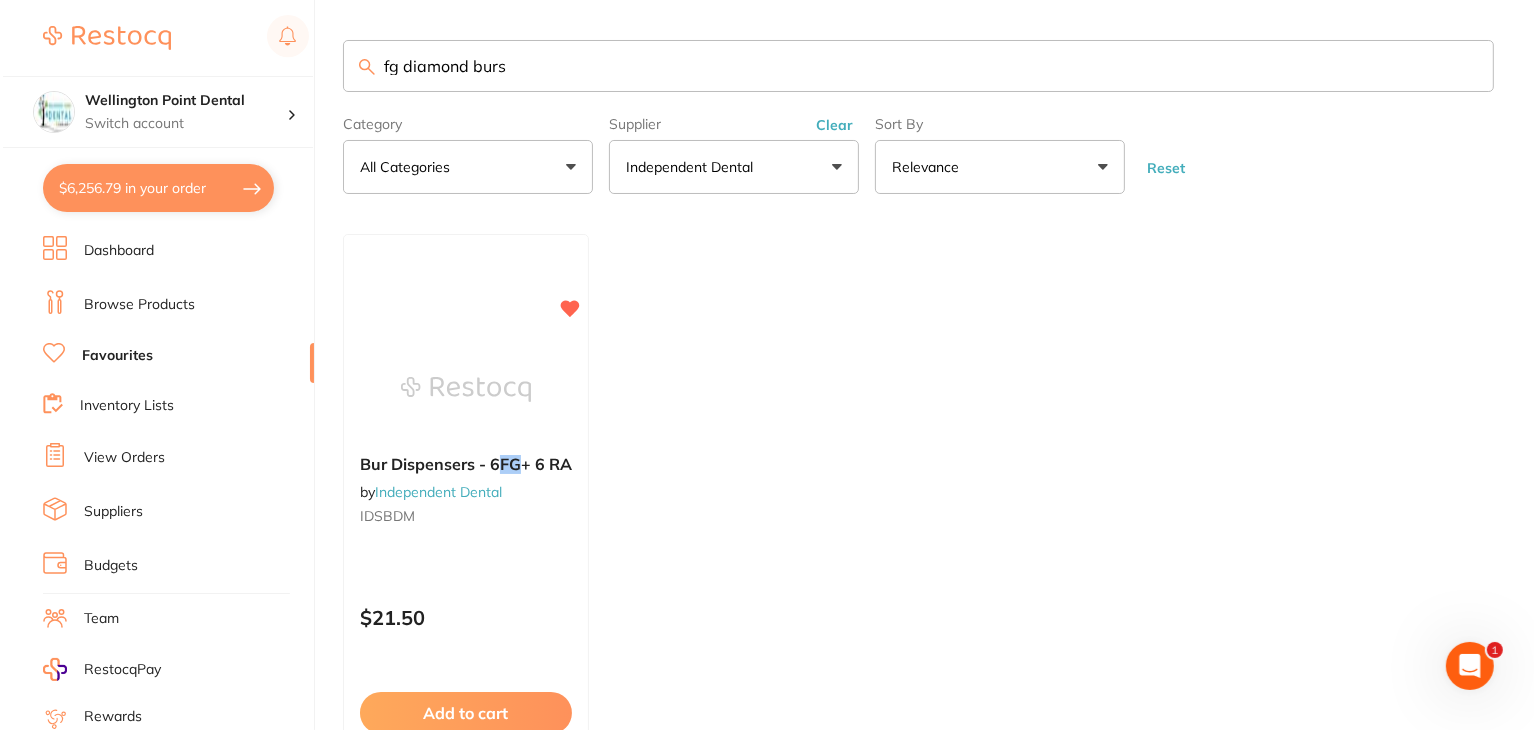 scroll, scrollTop: 0, scrollLeft: 0, axis: both 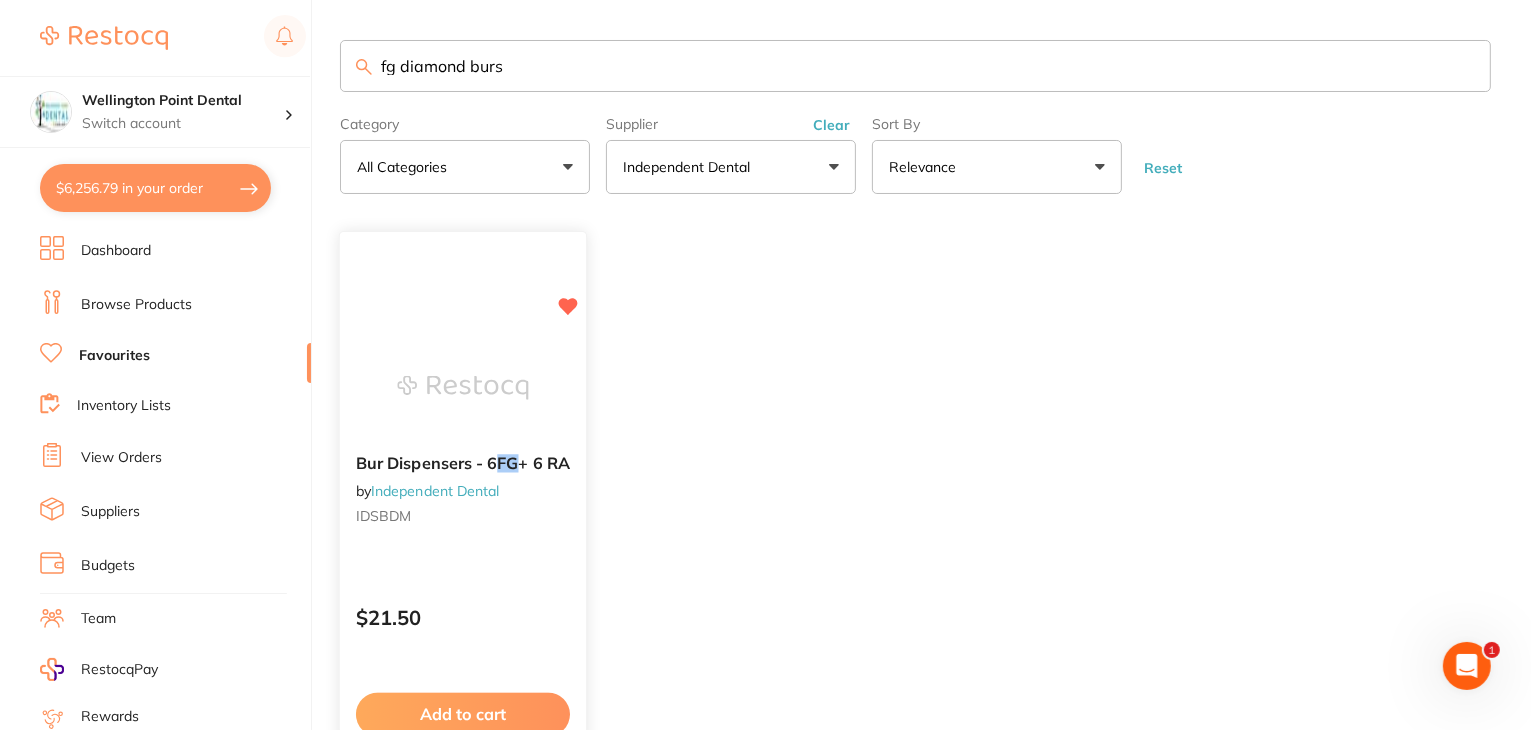 type on "fg diamond burs" 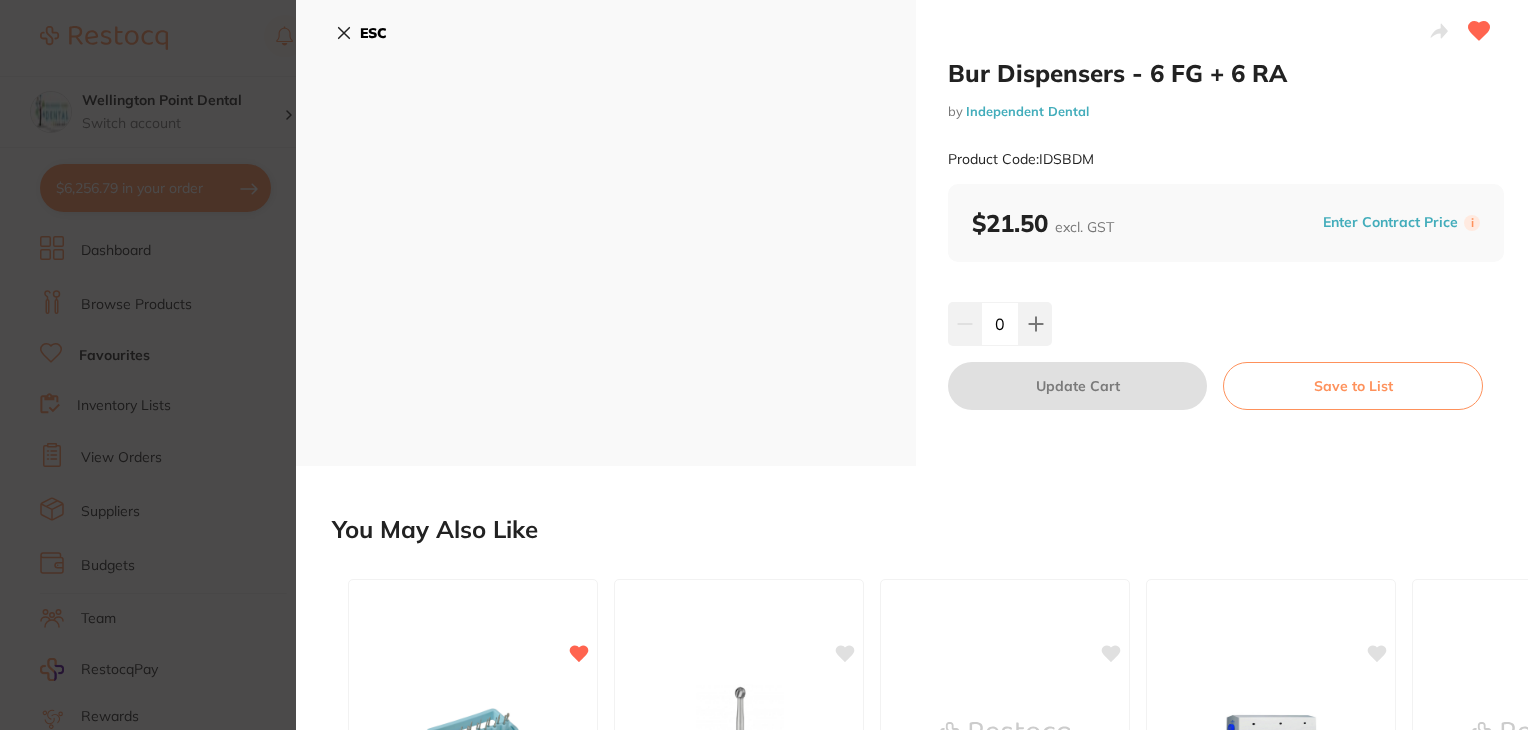 scroll, scrollTop: 0, scrollLeft: 0, axis: both 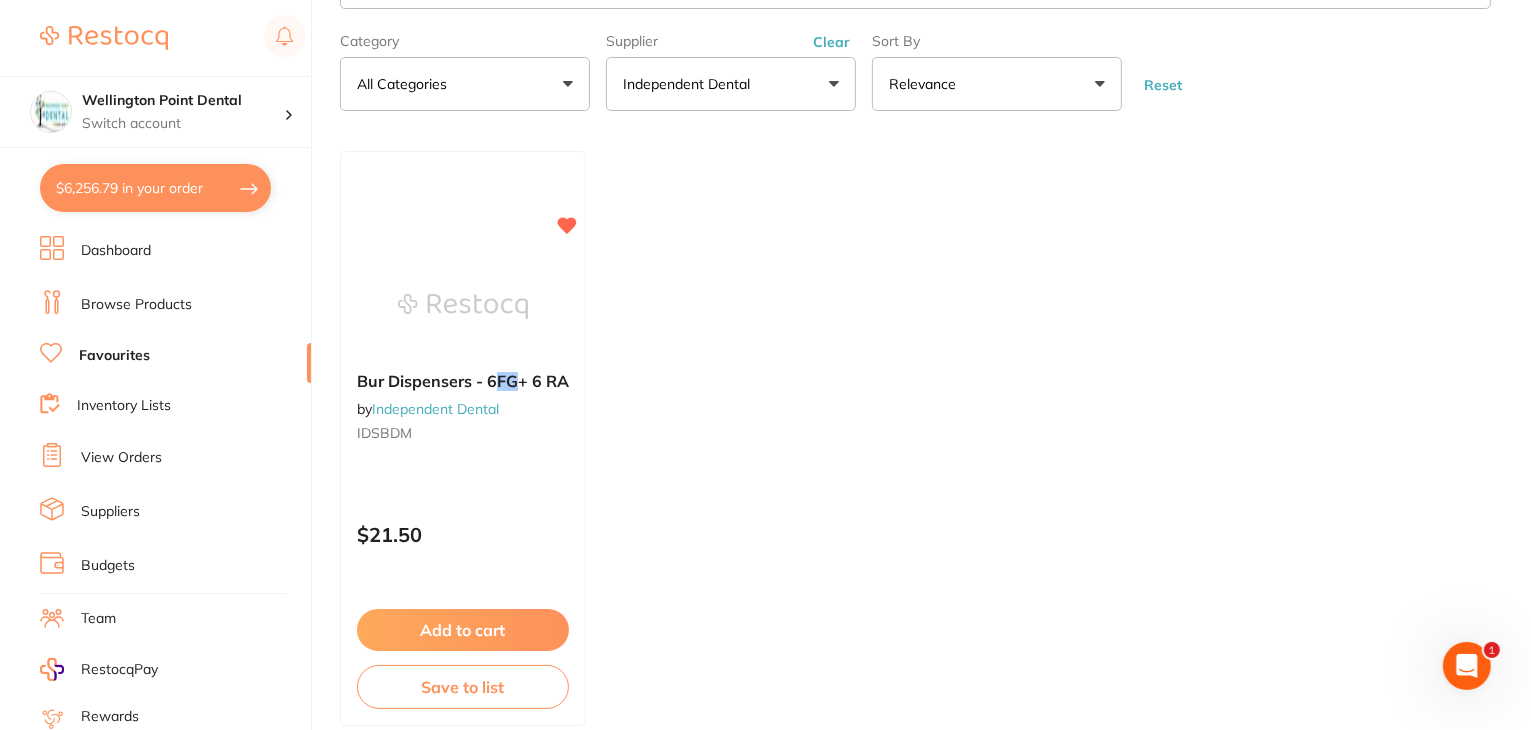 click on "Browse Products" at bounding box center (136, 305) 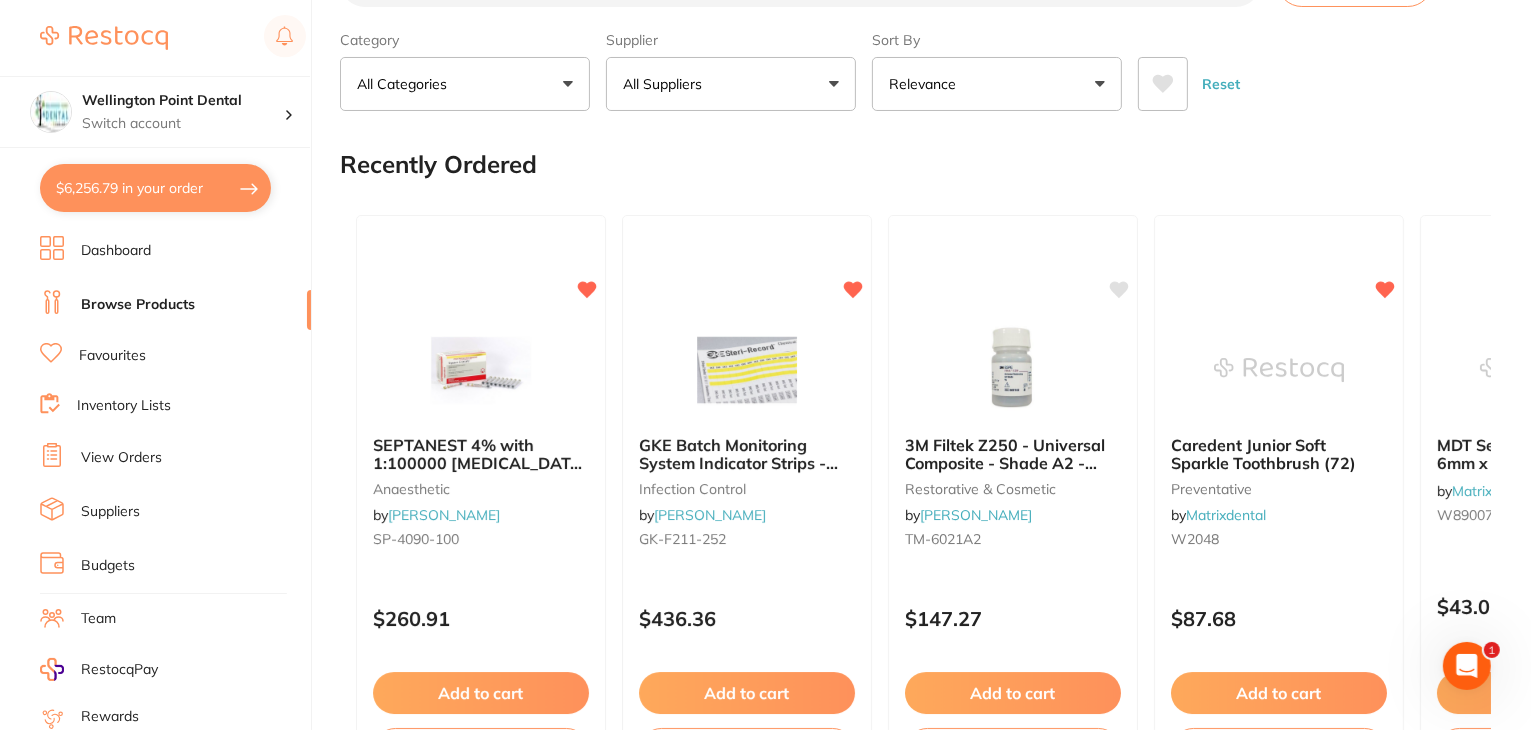 scroll, scrollTop: 0, scrollLeft: 0, axis: both 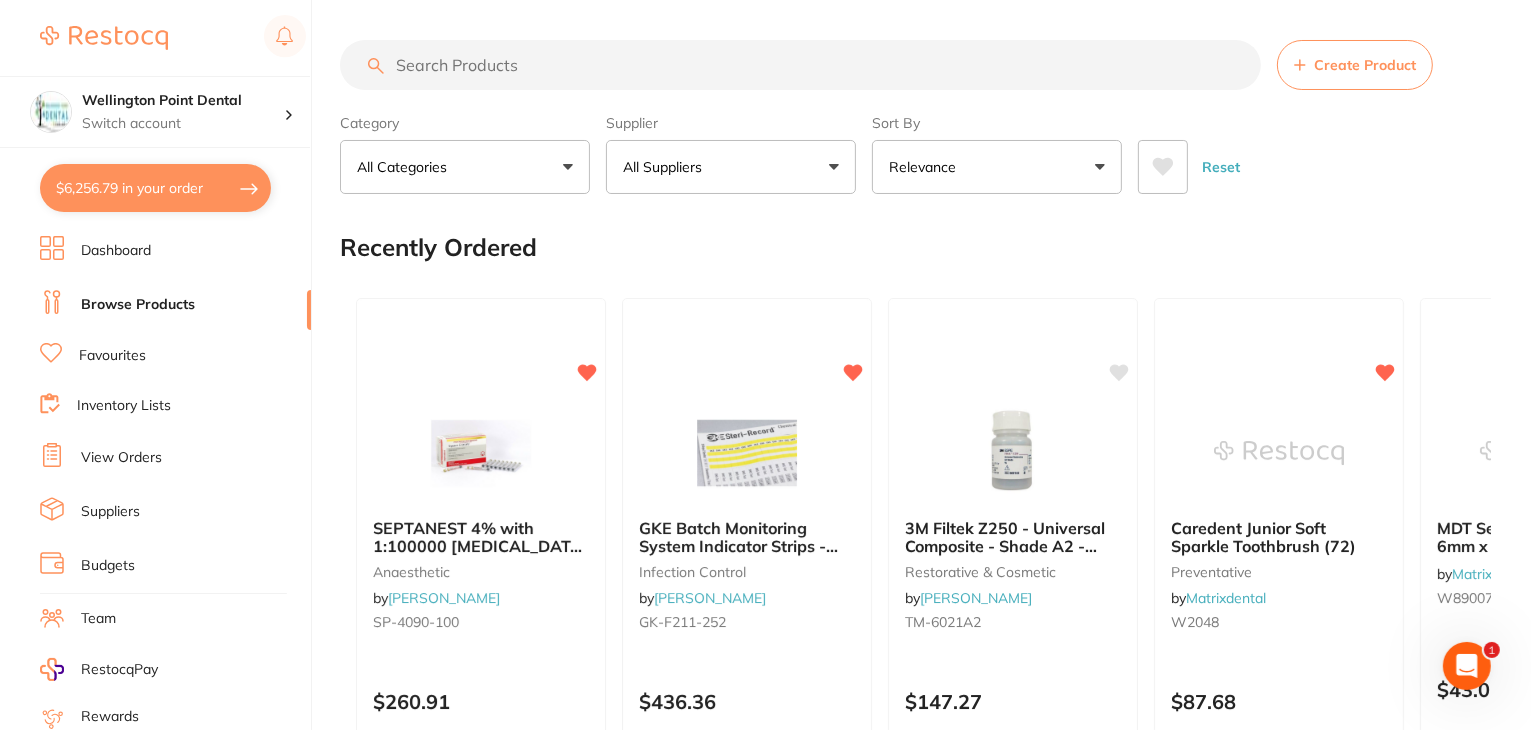click on "All Suppliers" at bounding box center [731, 167] 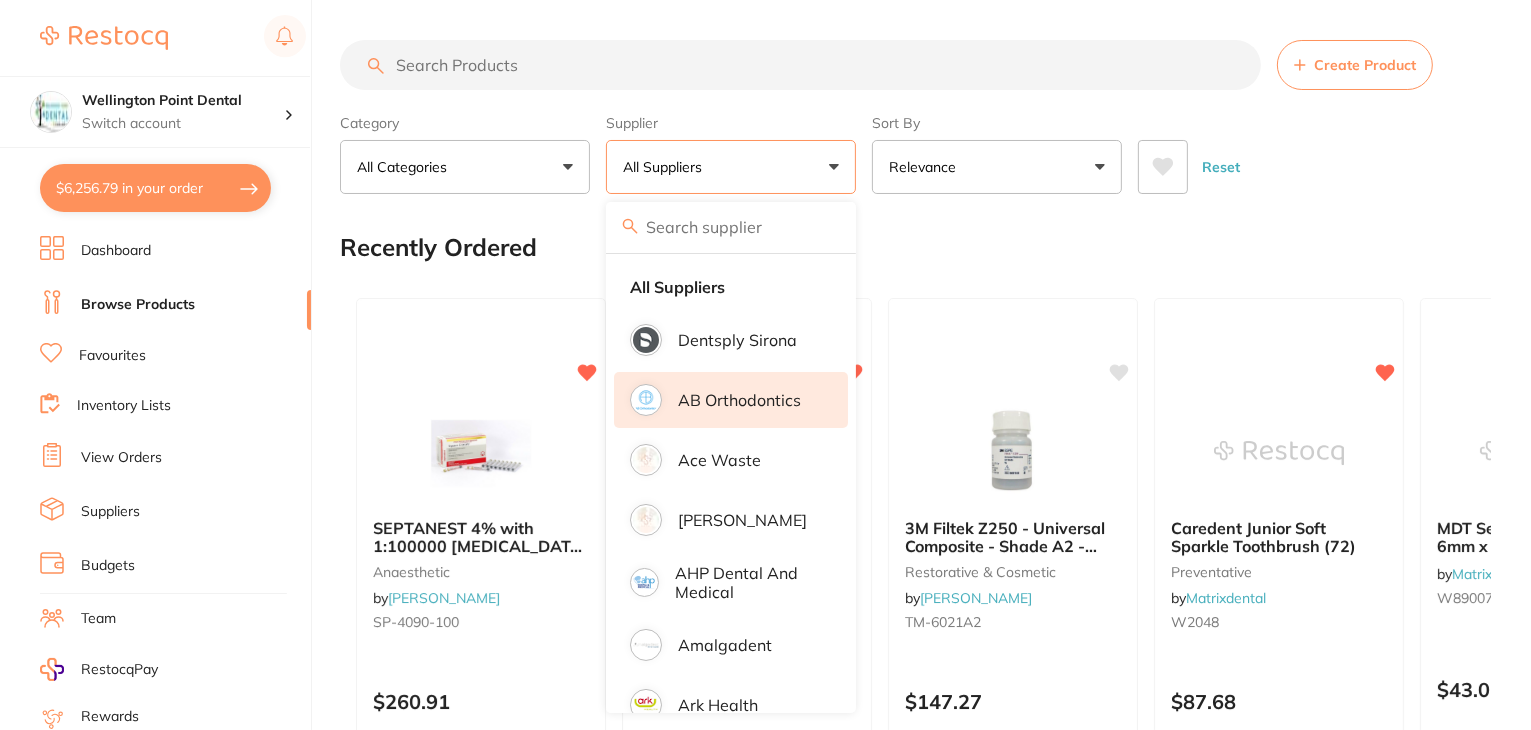 scroll, scrollTop: 600, scrollLeft: 0, axis: vertical 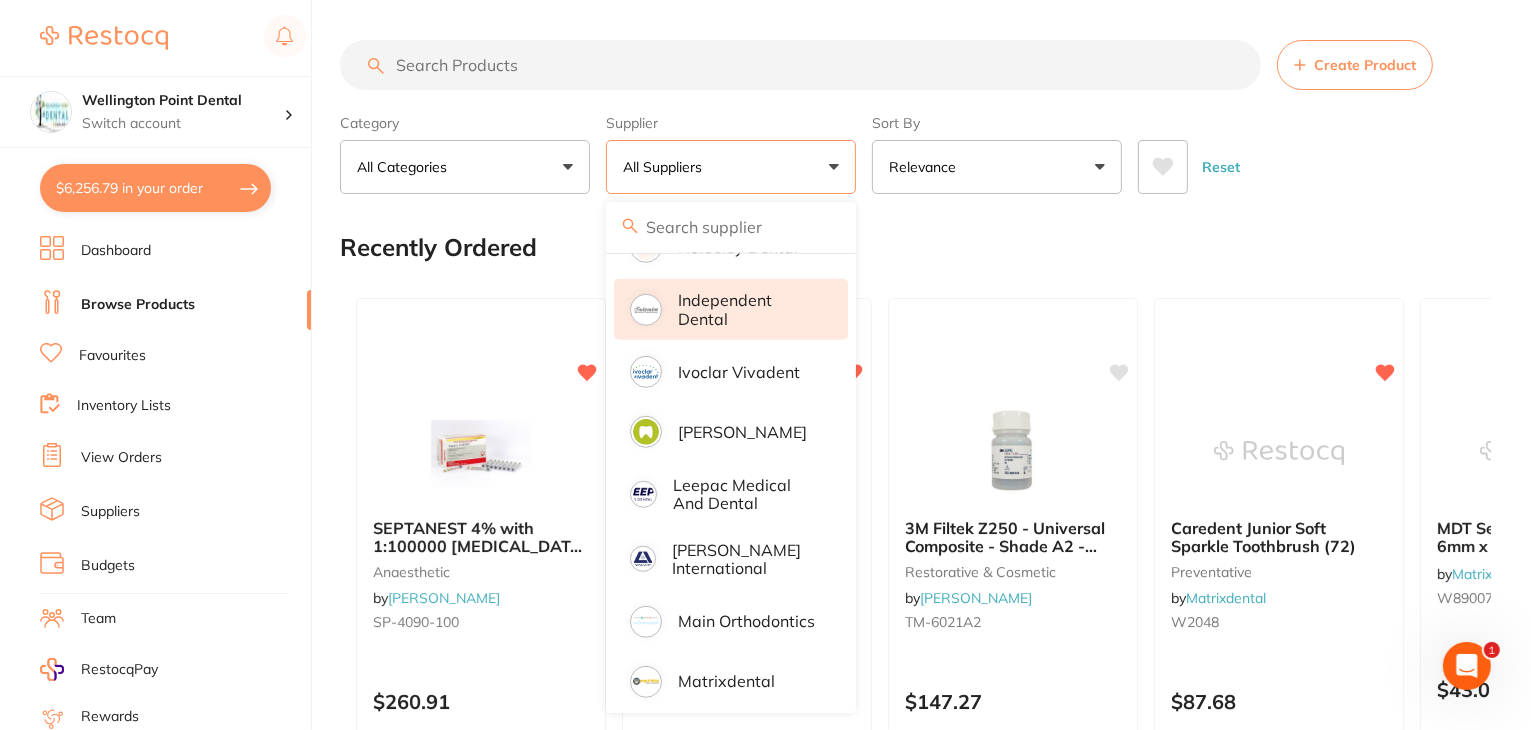 click on "Independent Dental" at bounding box center [749, 309] 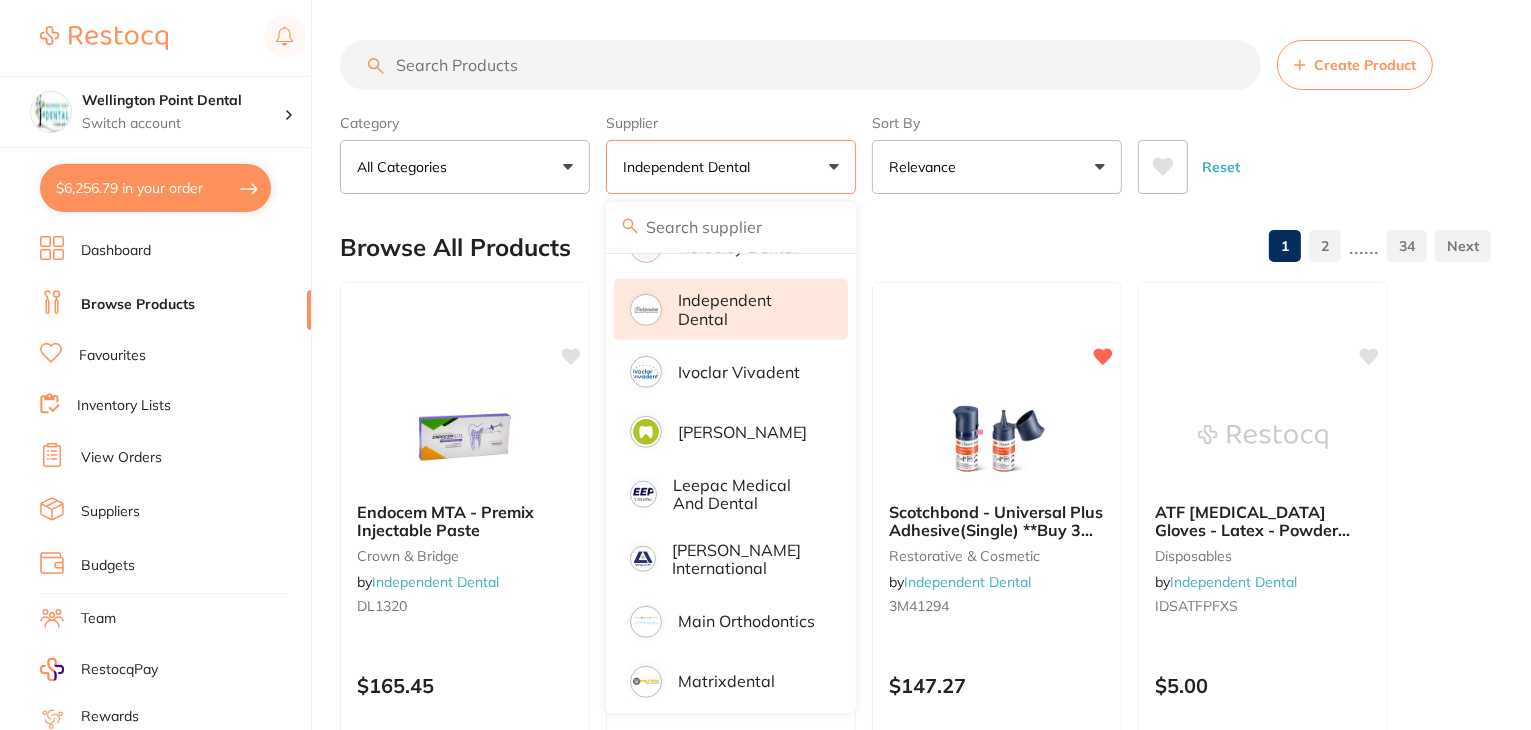 click at bounding box center (800, 65) 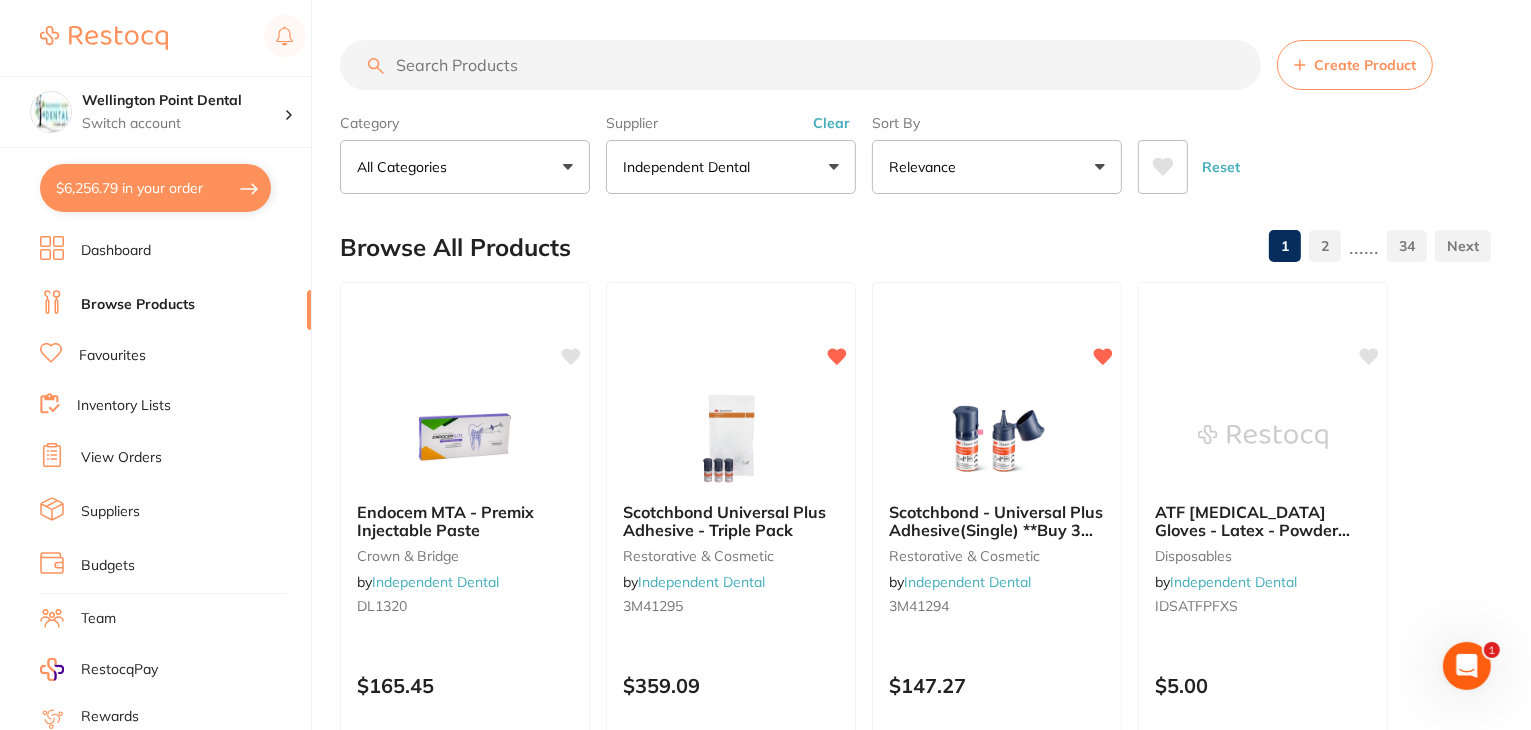 scroll, scrollTop: 0, scrollLeft: 0, axis: both 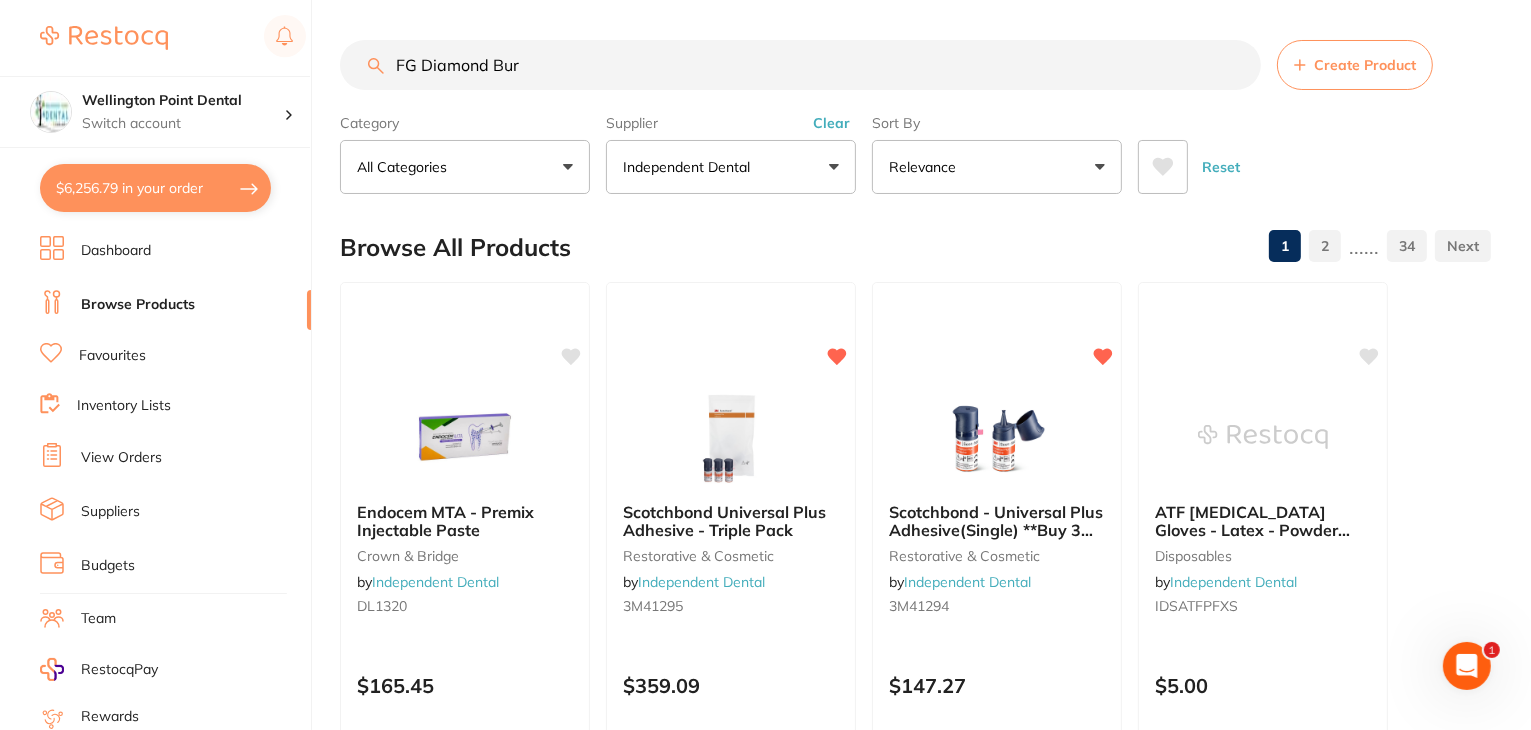type on "FG Diamond Burs" 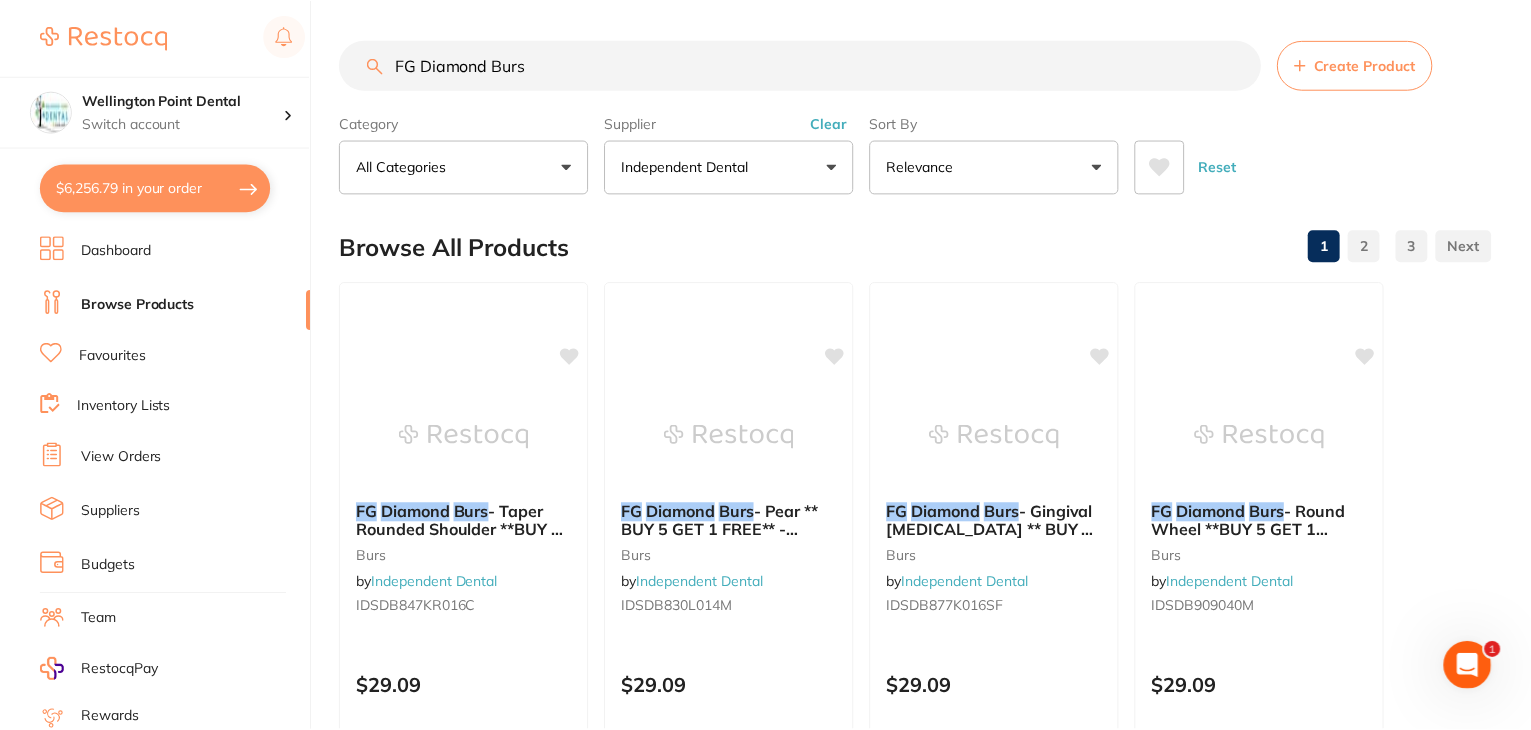 scroll, scrollTop: 365, scrollLeft: 0, axis: vertical 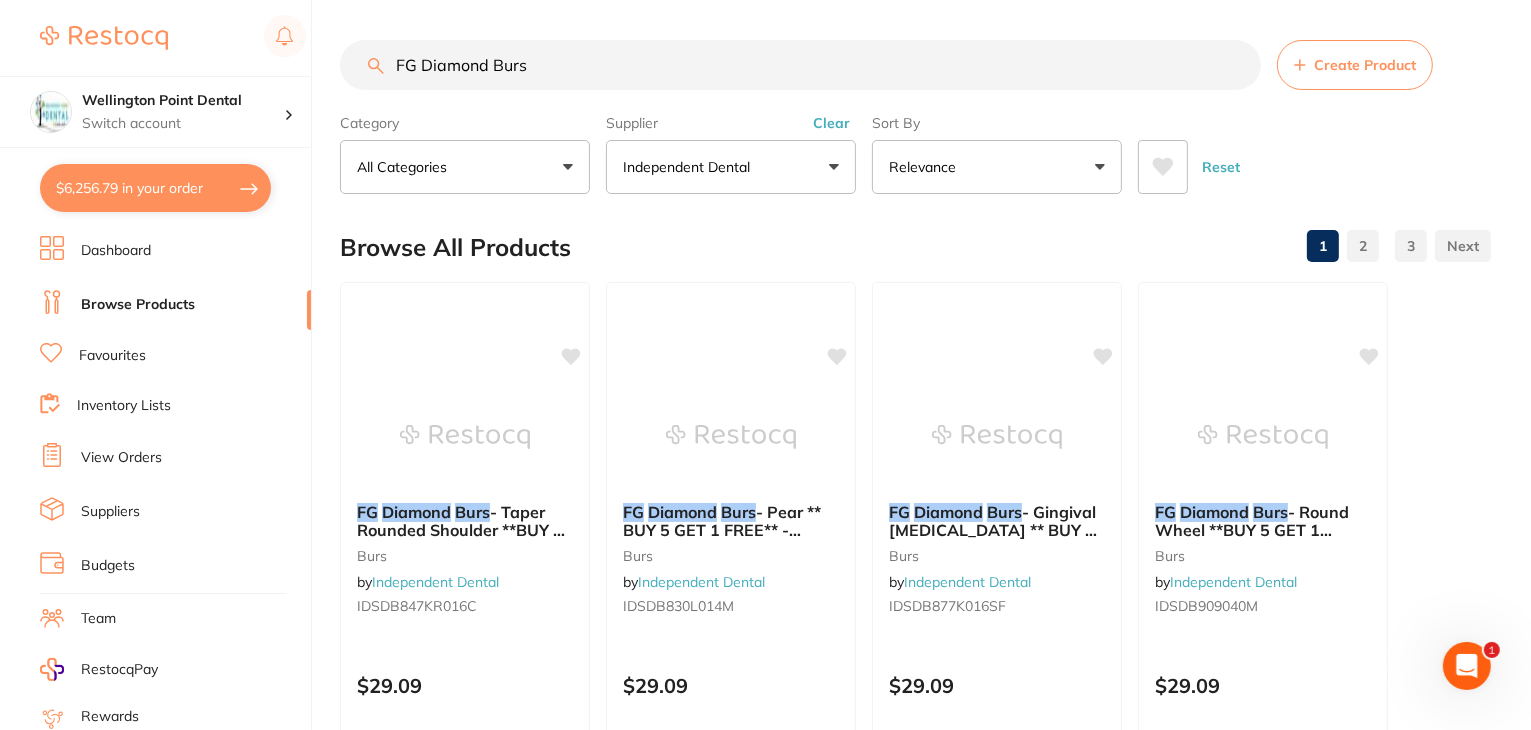 drag, startPoint x: 565, startPoint y: 61, endPoint x: 334, endPoint y: 39, distance: 232.04526 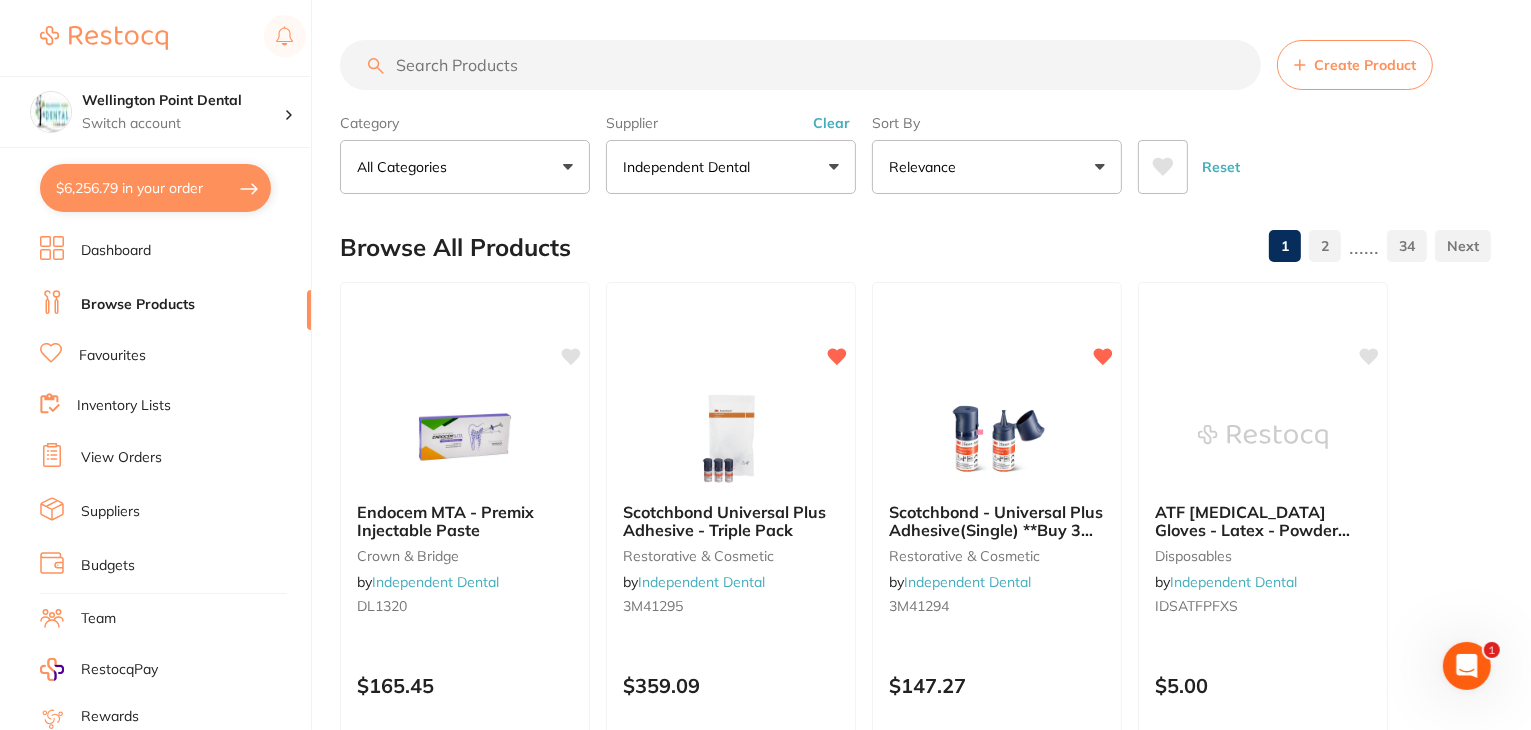 scroll, scrollTop: 1400, scrollLeft: 0, axis: vertical 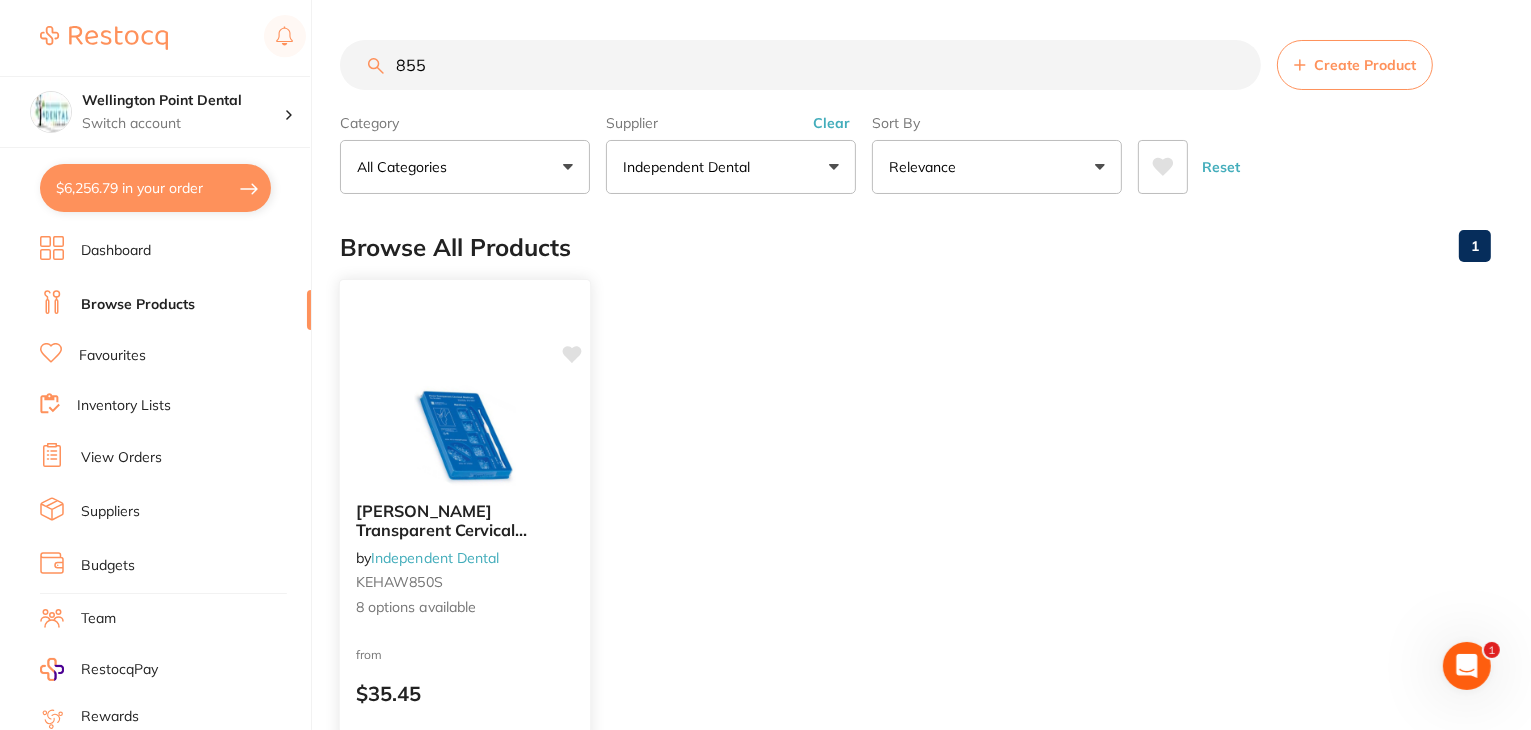 click on "8 options available" at bounding box center (465, 608) 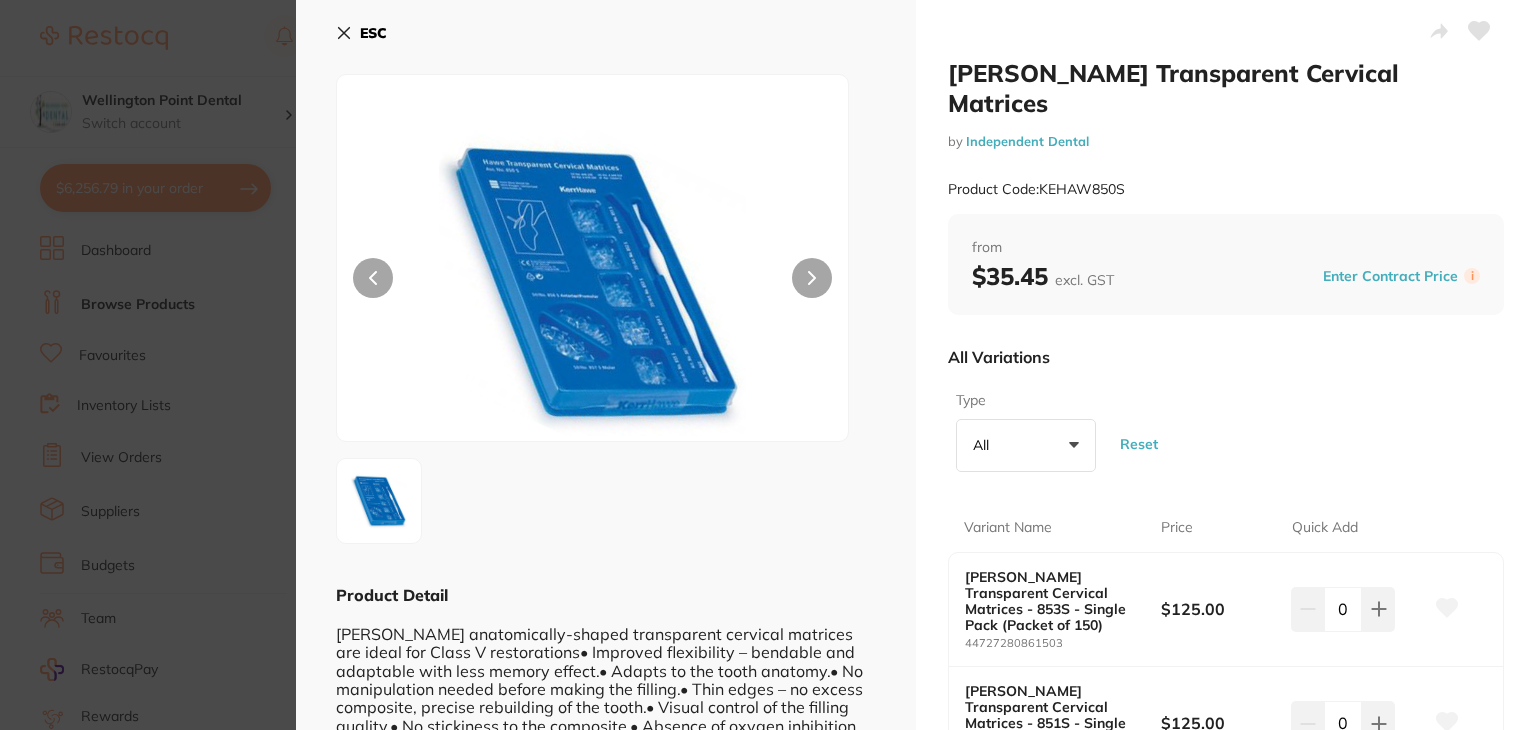 scroll, scrollTop: 0, scrollLeft: 0, axis: both 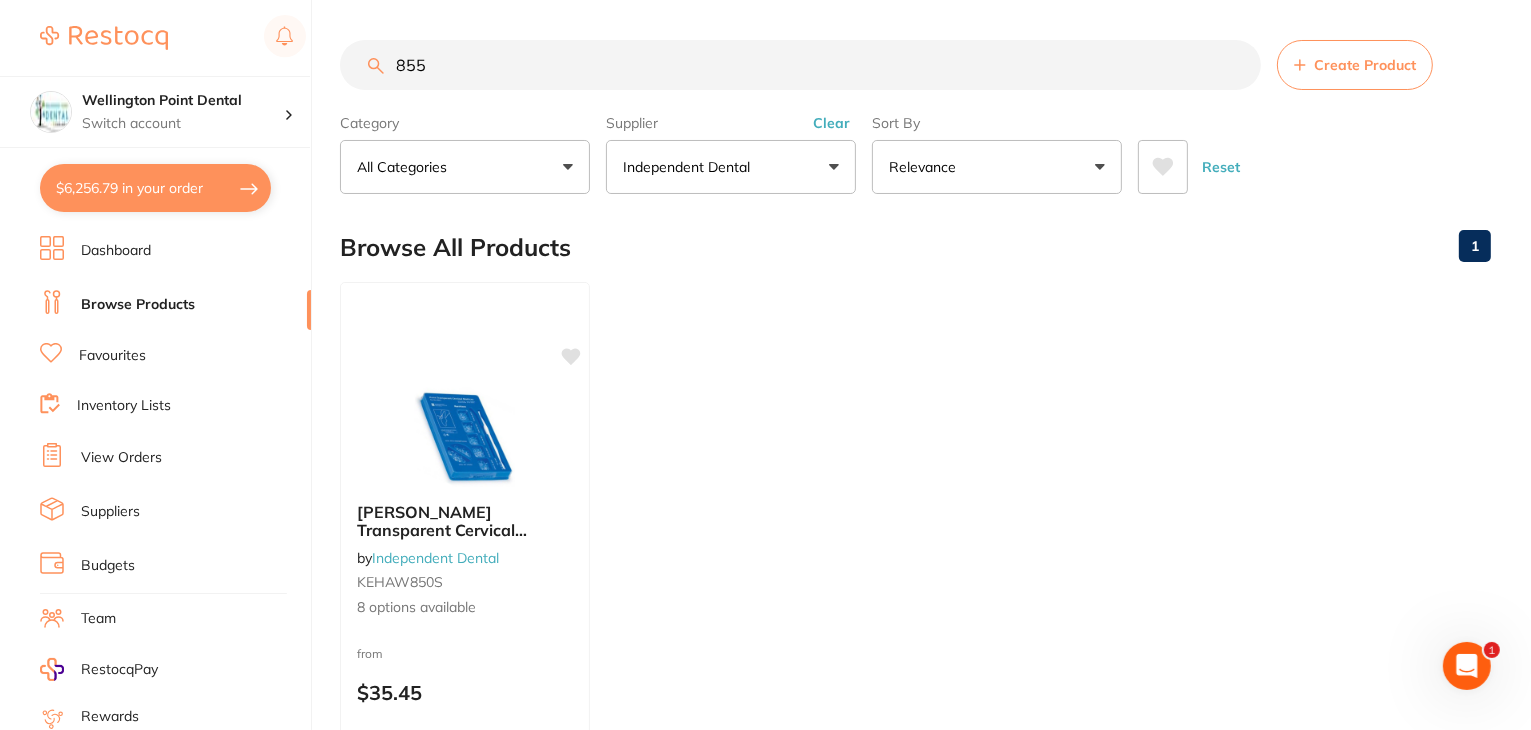 drag, startPoint x: 468, startPoint y: 58, endPoint x: 178, endPoint y: 66, distance: 290.11032 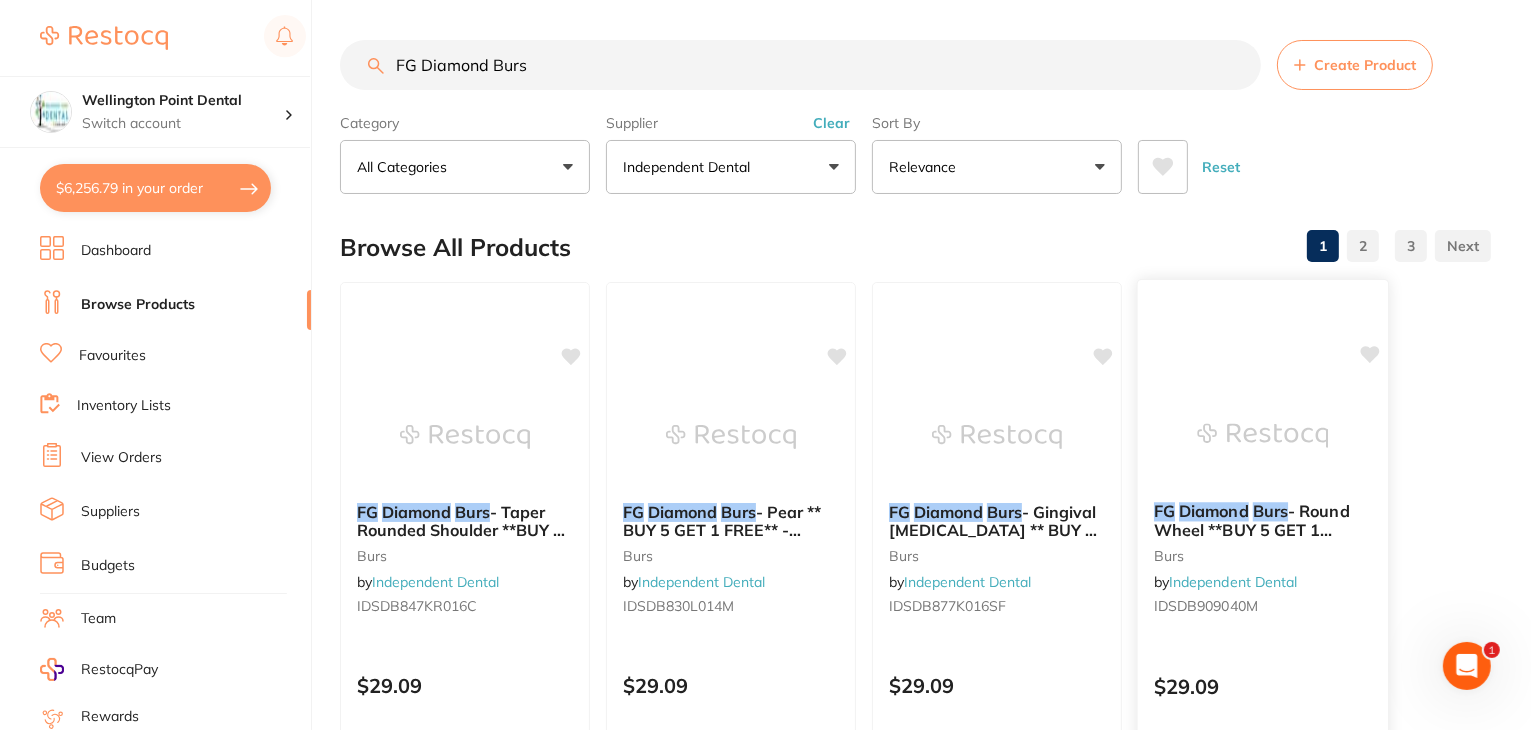 scroll, scrollTop: 0, scrollLeft: 0, axis: both 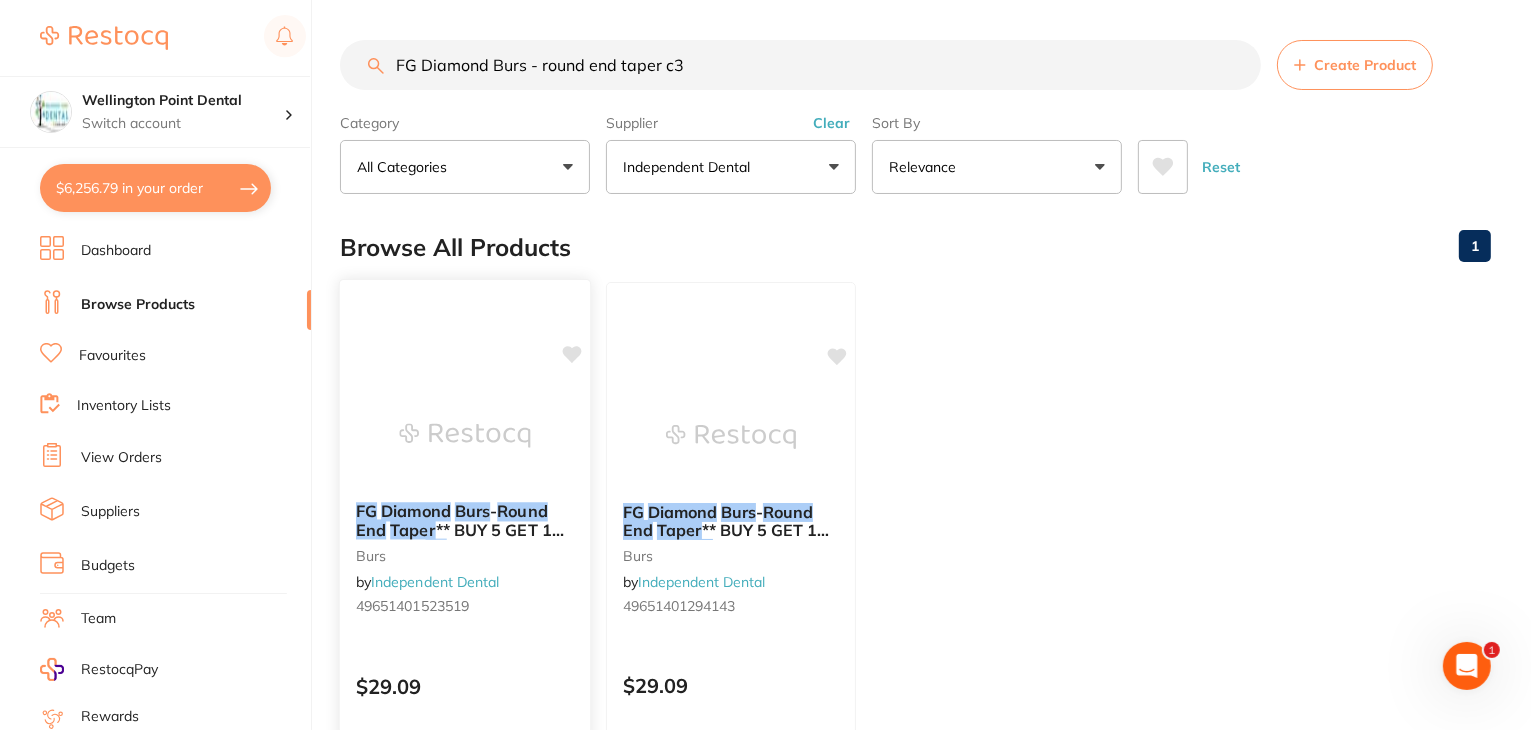 click on "FG   Diamond   Burs  -  Round   End   Taper  ** BUY 5 GET 1 FREE ** -  C3 1C   burs by  Independent Dental 49651401523519" at bounding box center (465, 562) 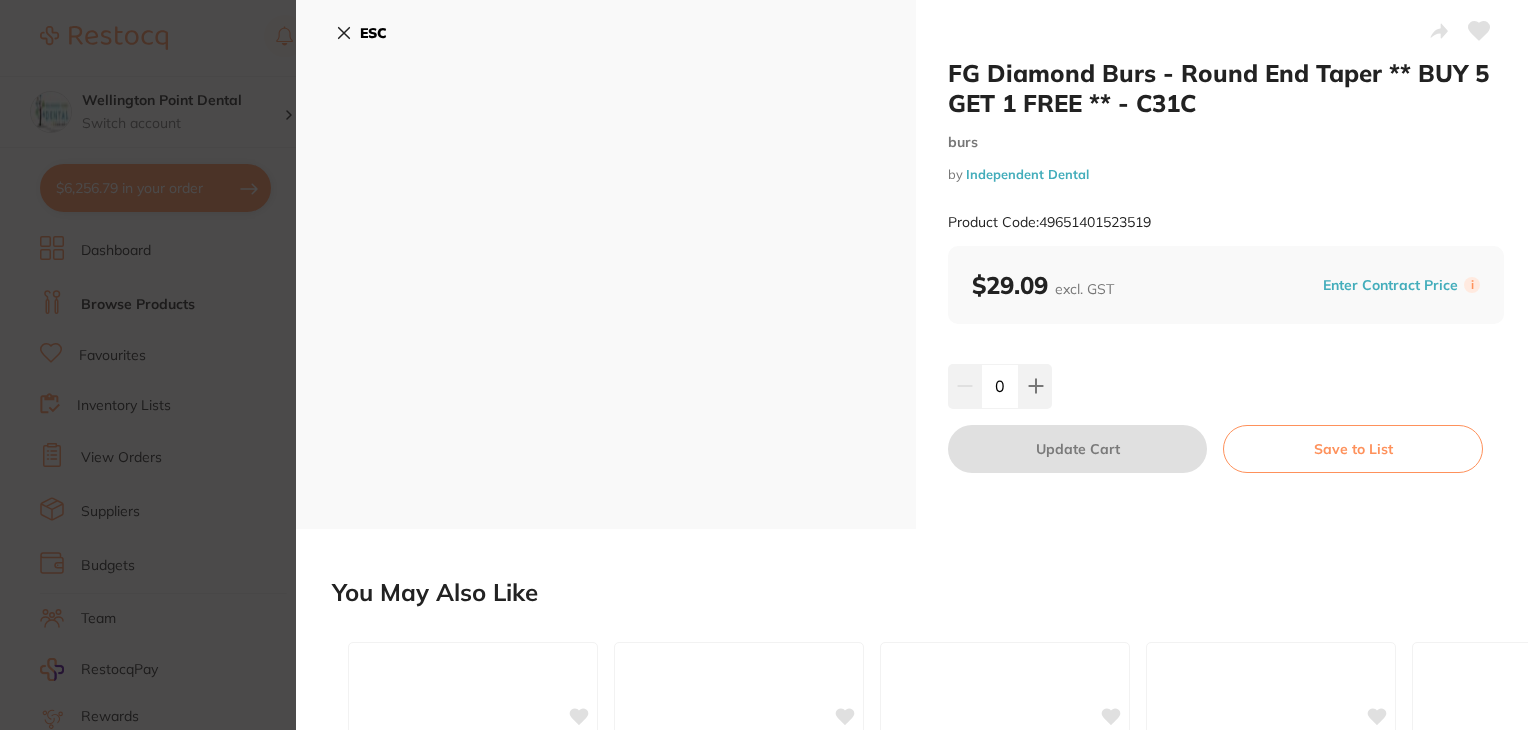 scroll, scrollTop: 0, scrollLeft: 0, axis: both 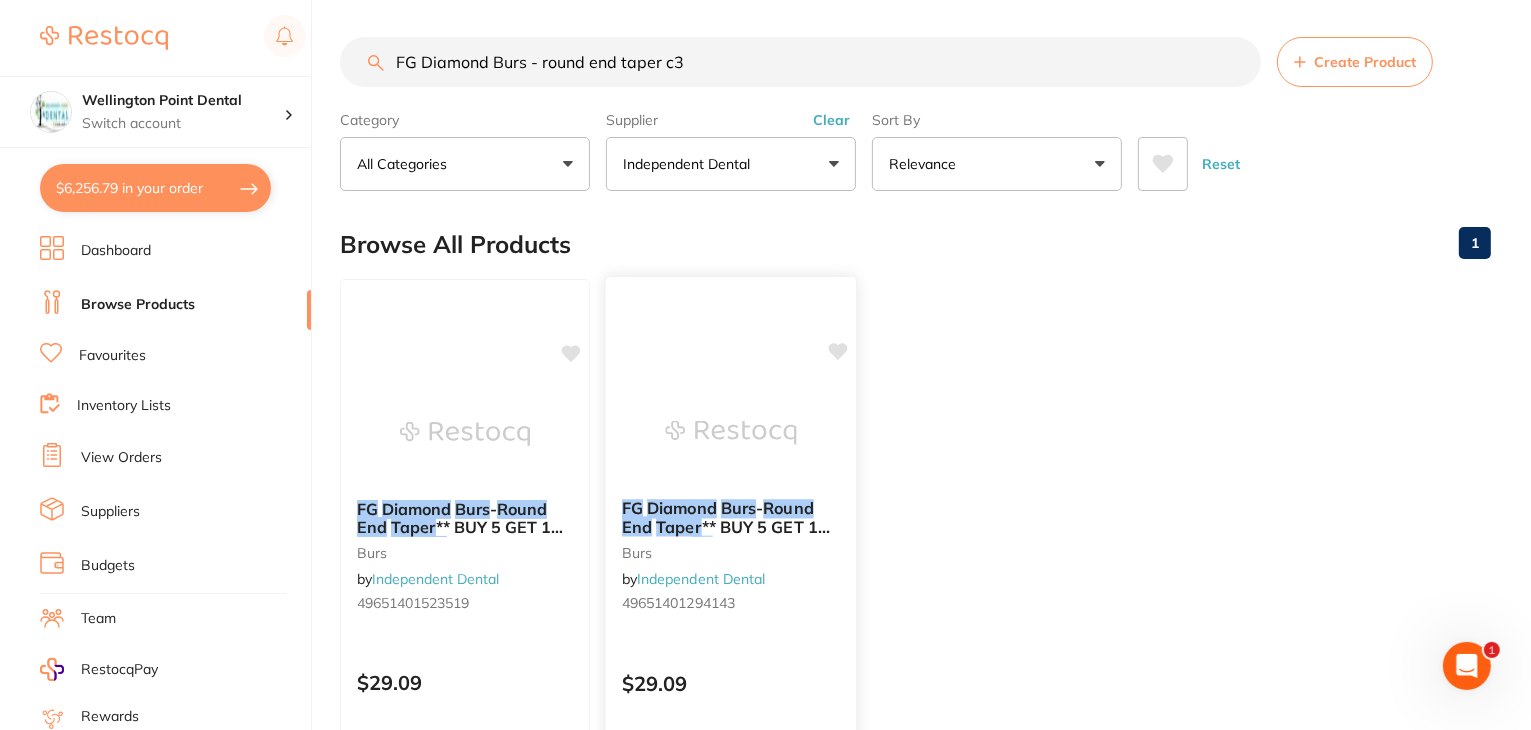 click on "49651401294143" at bounding box center [731, 603] 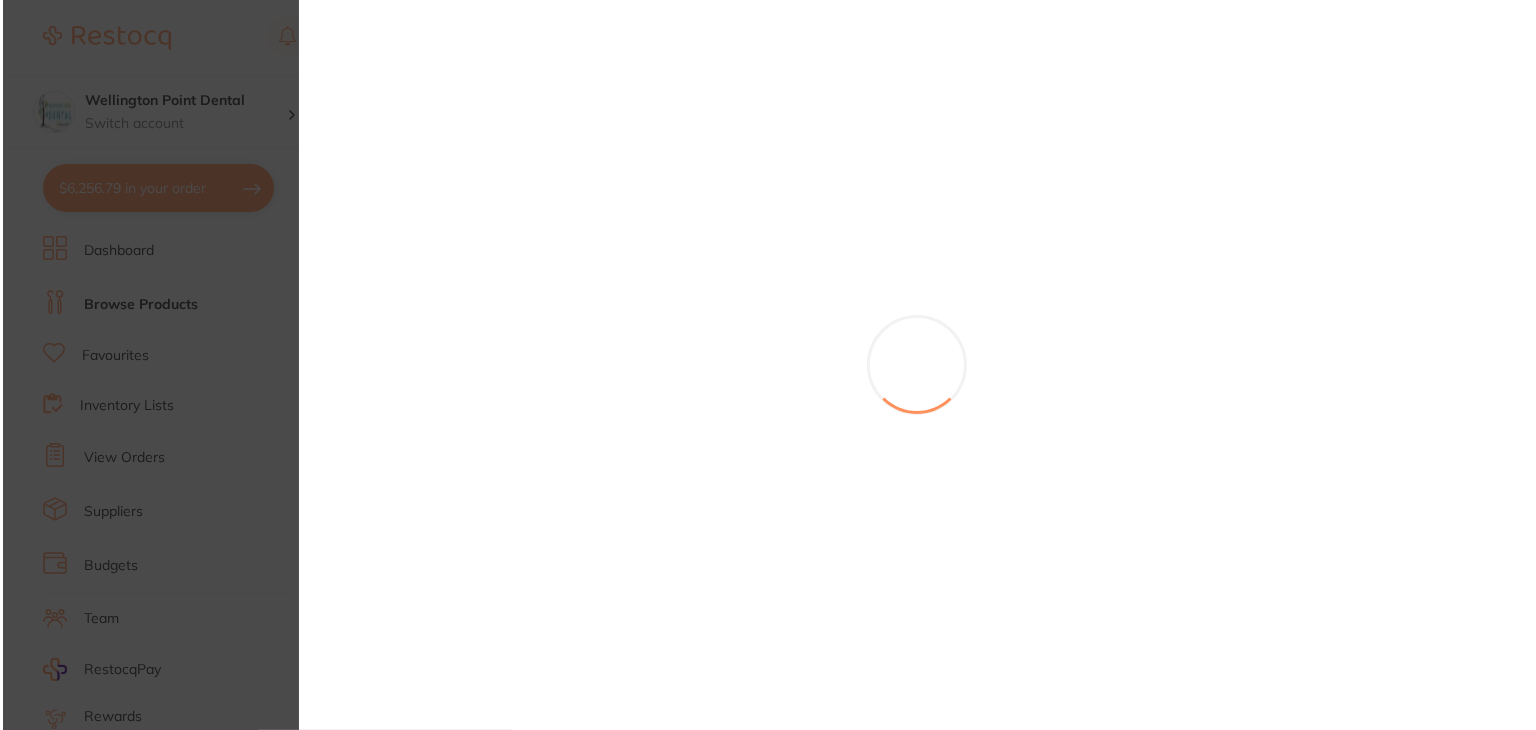 scroll, scrollTop: 0, scrollLeft: 0, axis: both 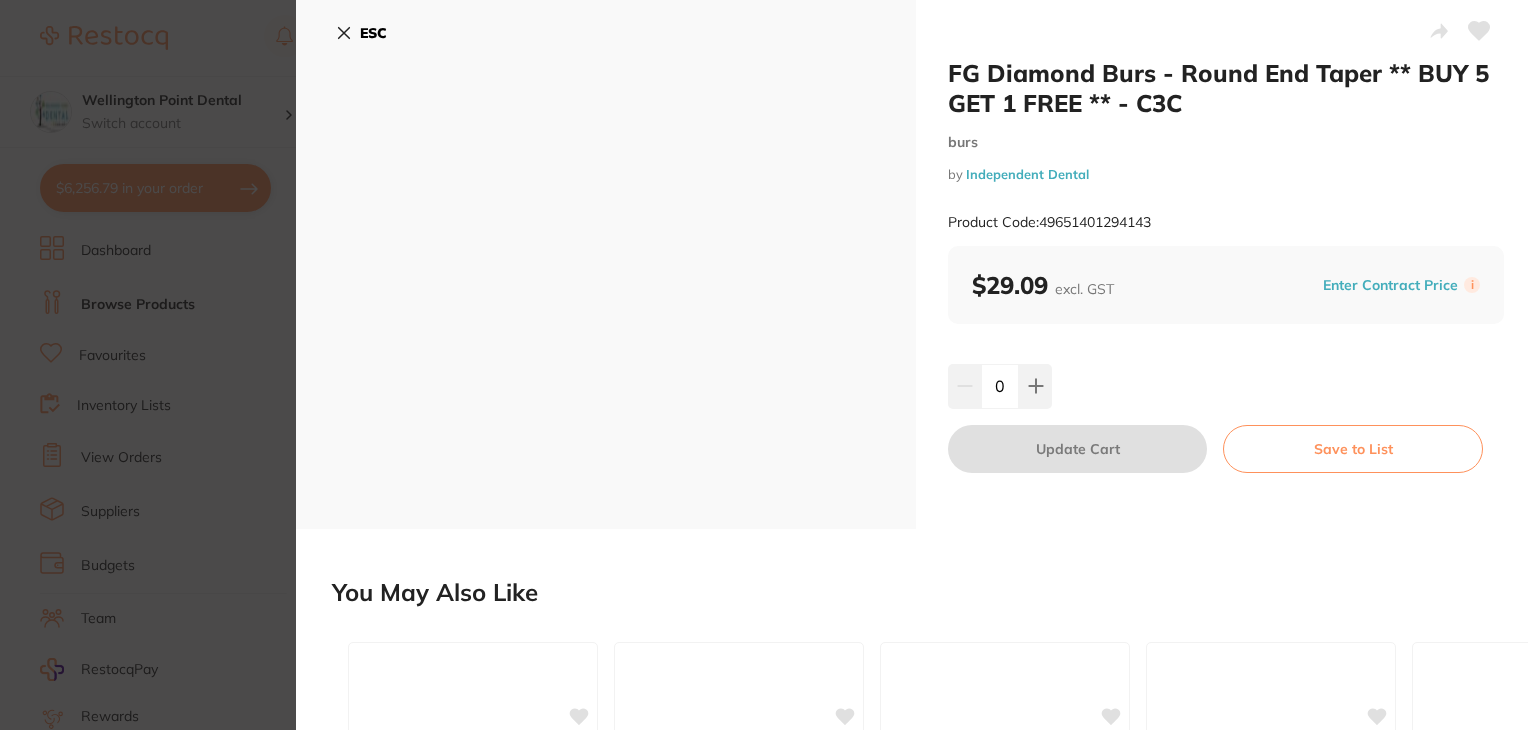 click 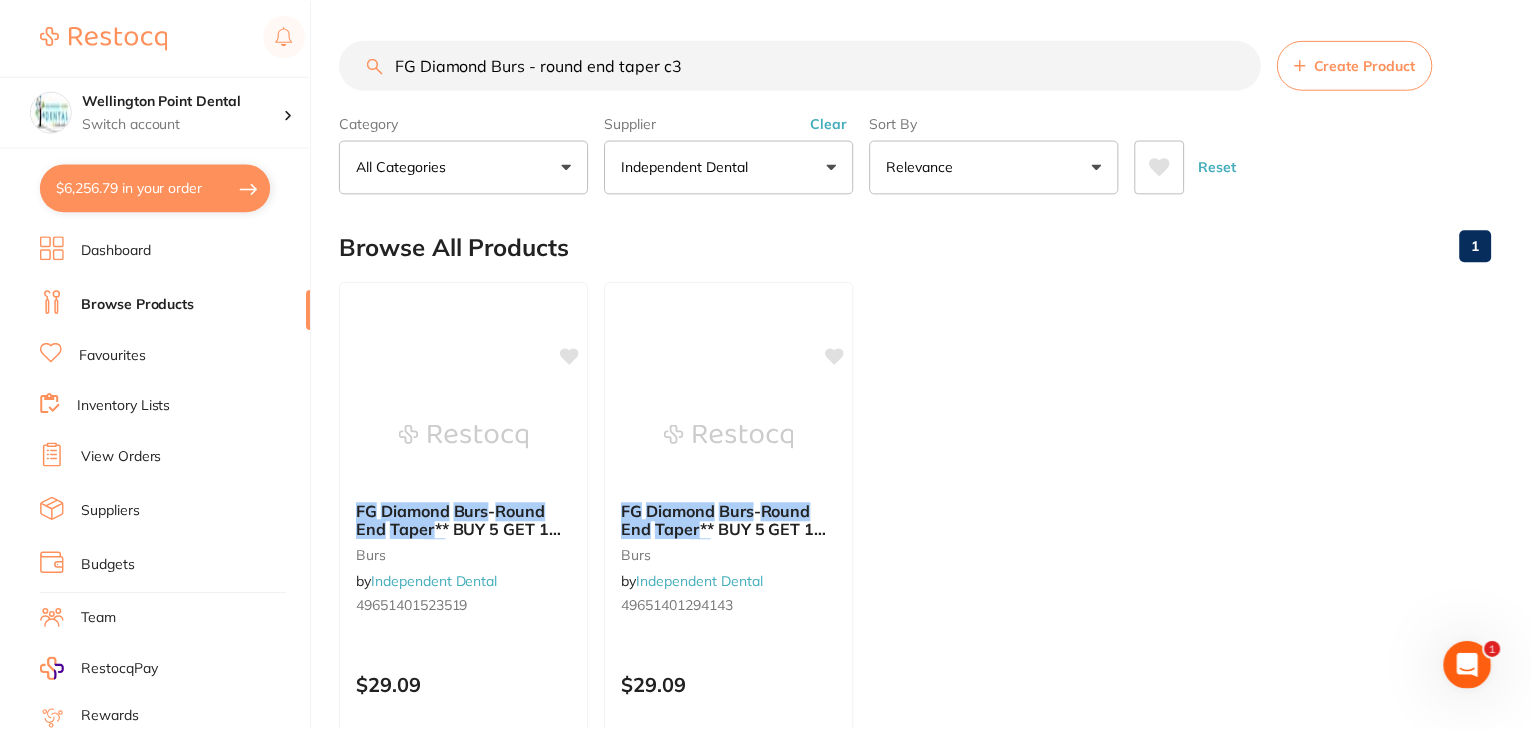 scroll, scrollTop: 3, scrollLeft: 0, axis: vertical 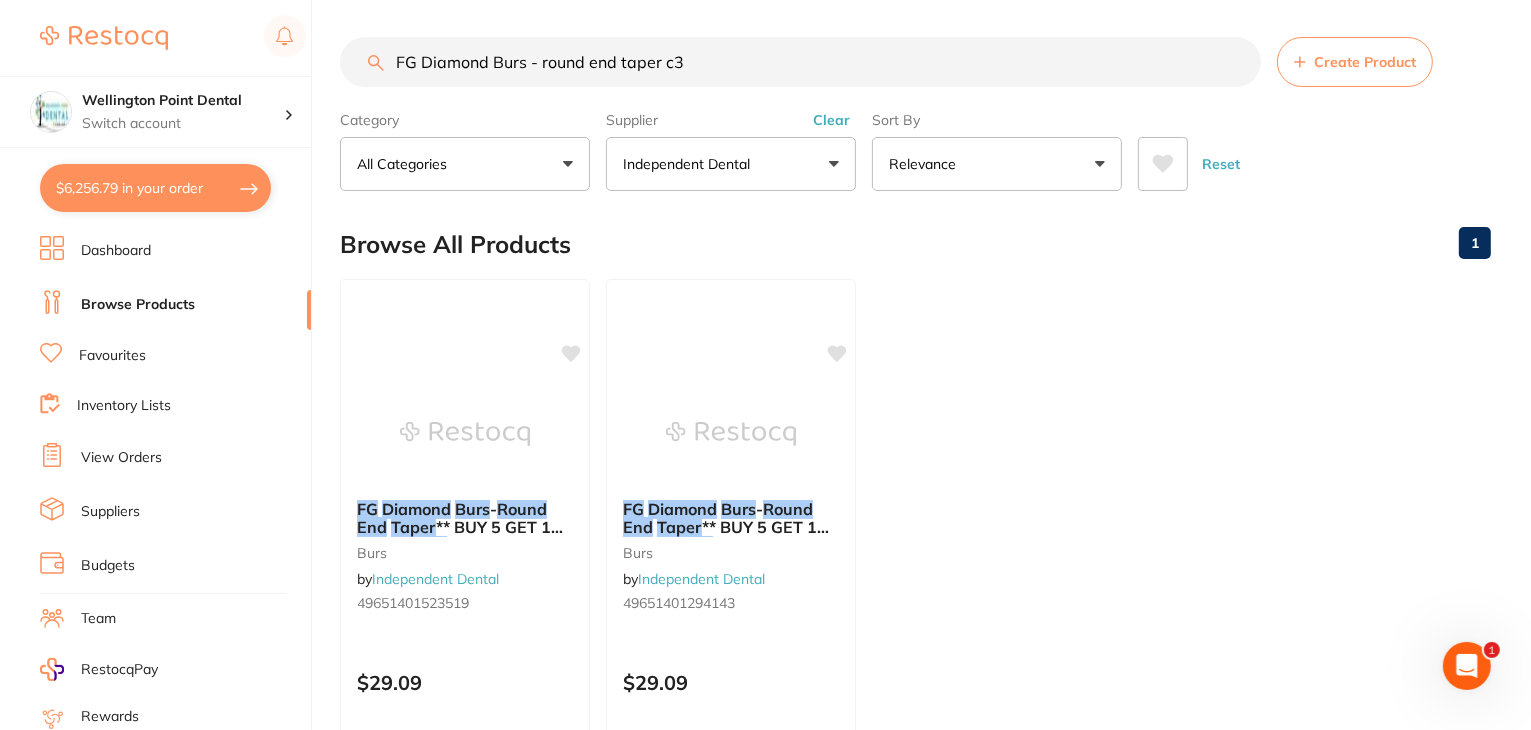 click on "FG Diamond Burs - round end taper c3" at bounding box center (800, 62) 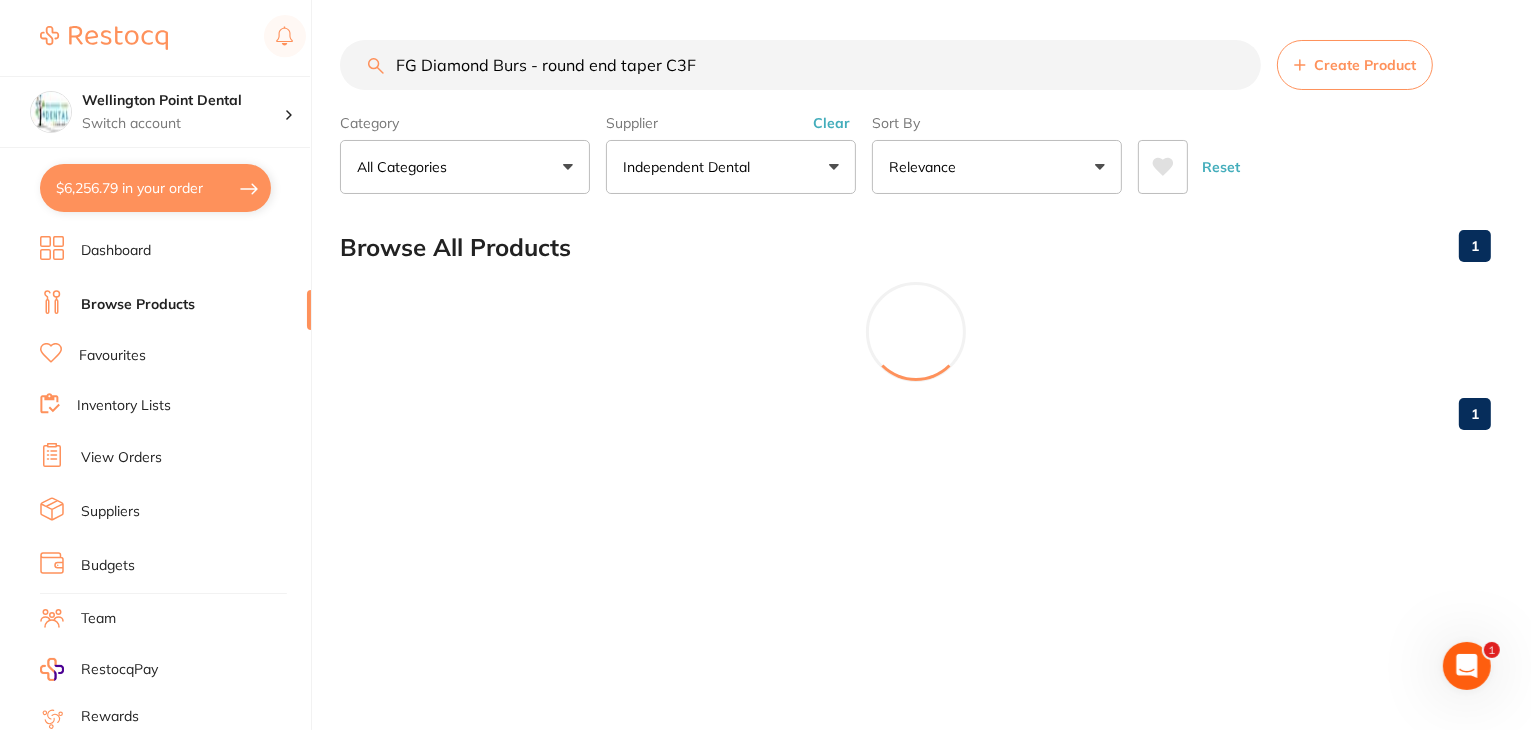 scroll, scrollTop: 0, scrollLeft: 0, axis: both 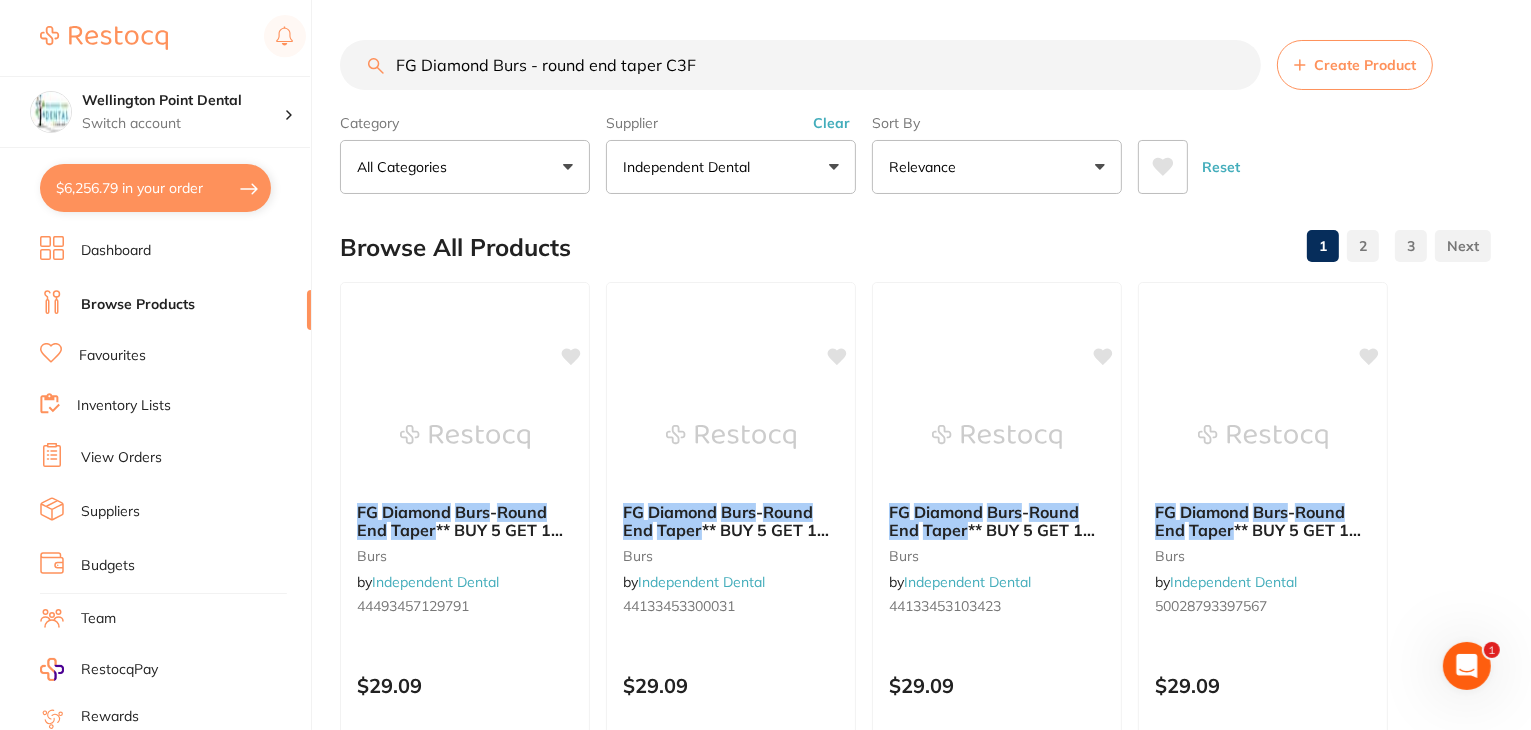 click on "FG Diamond Burs - round end taper C3F" at bounding box center (800, 65) 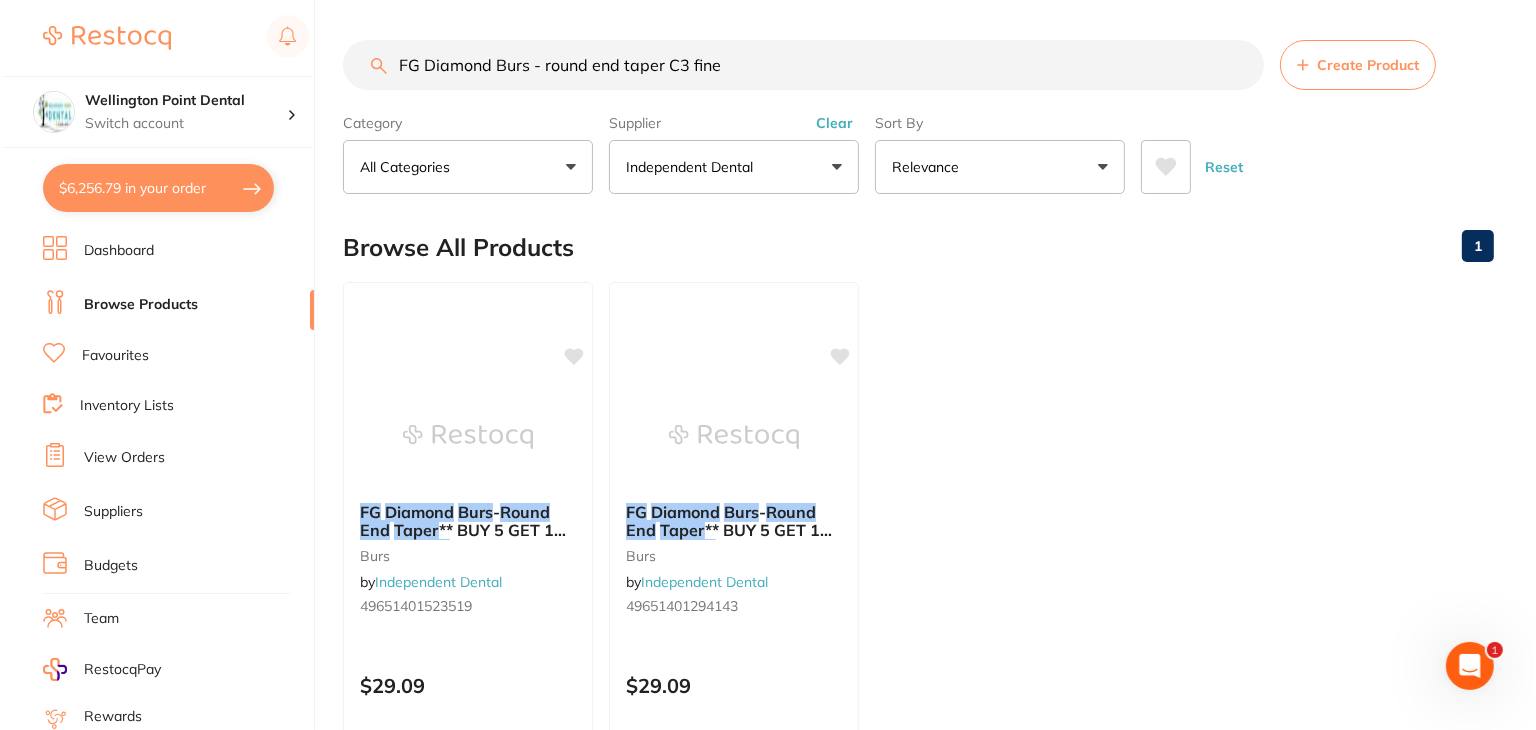 scroll, scrollTop: 0, scrollLeft: 0, axis: both 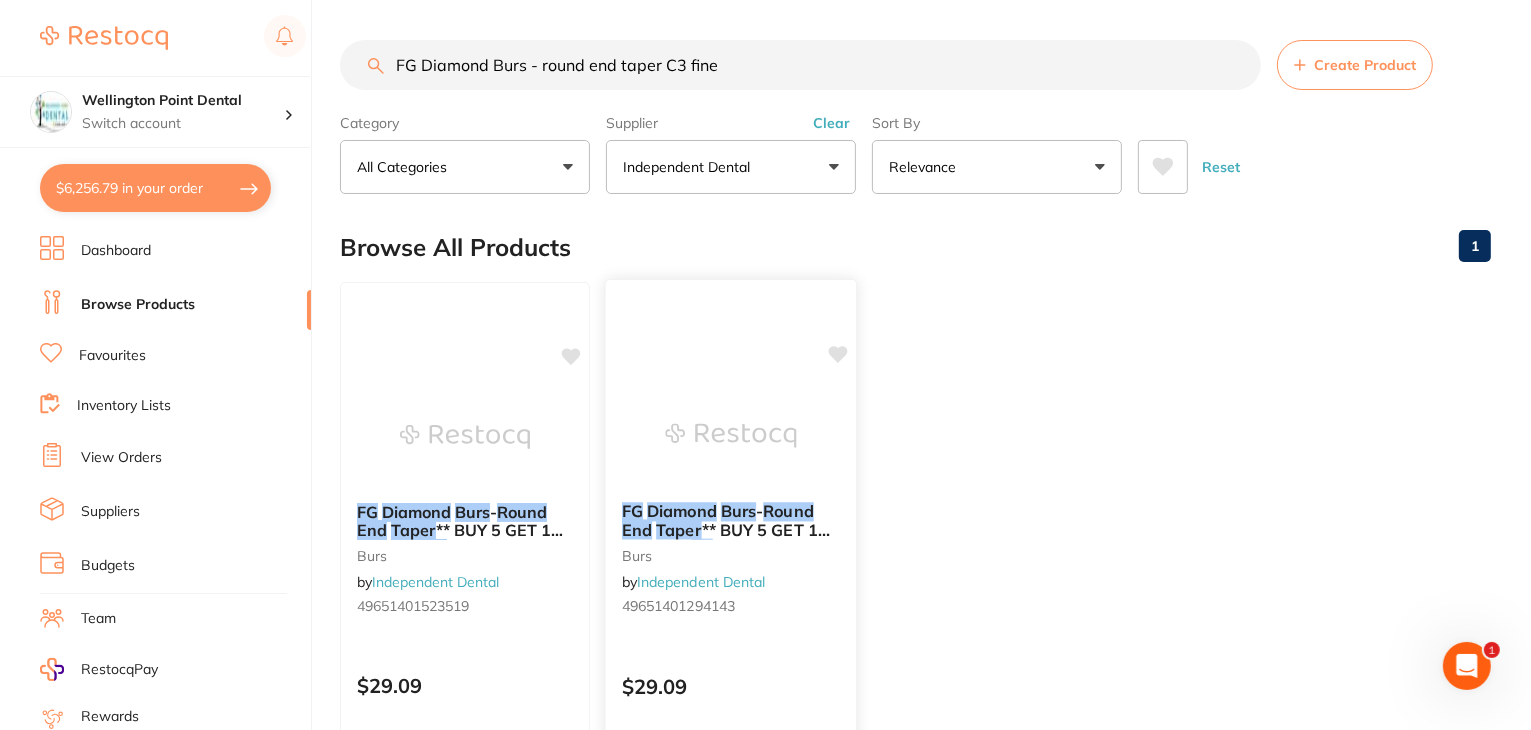 click on "FG   Diamond   Burs  -  Round   End   Taper  ** BUY 5 GET 1 FREE ** -  C3 C   burs by  Independent Dental 49651401294143" at bounding box center [731, 562] 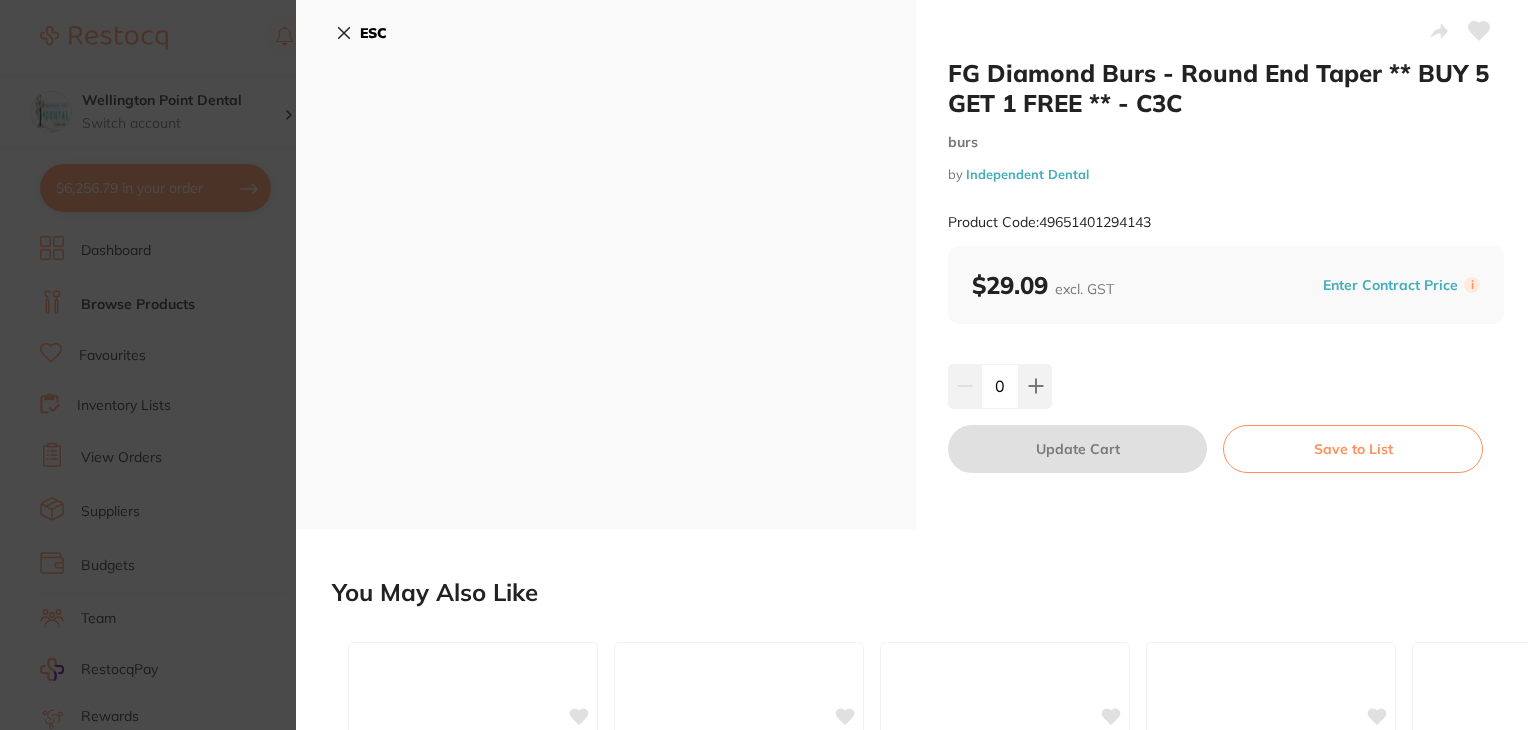 scroll, scrollTop: 0, scrollLeft: 0, axis: both 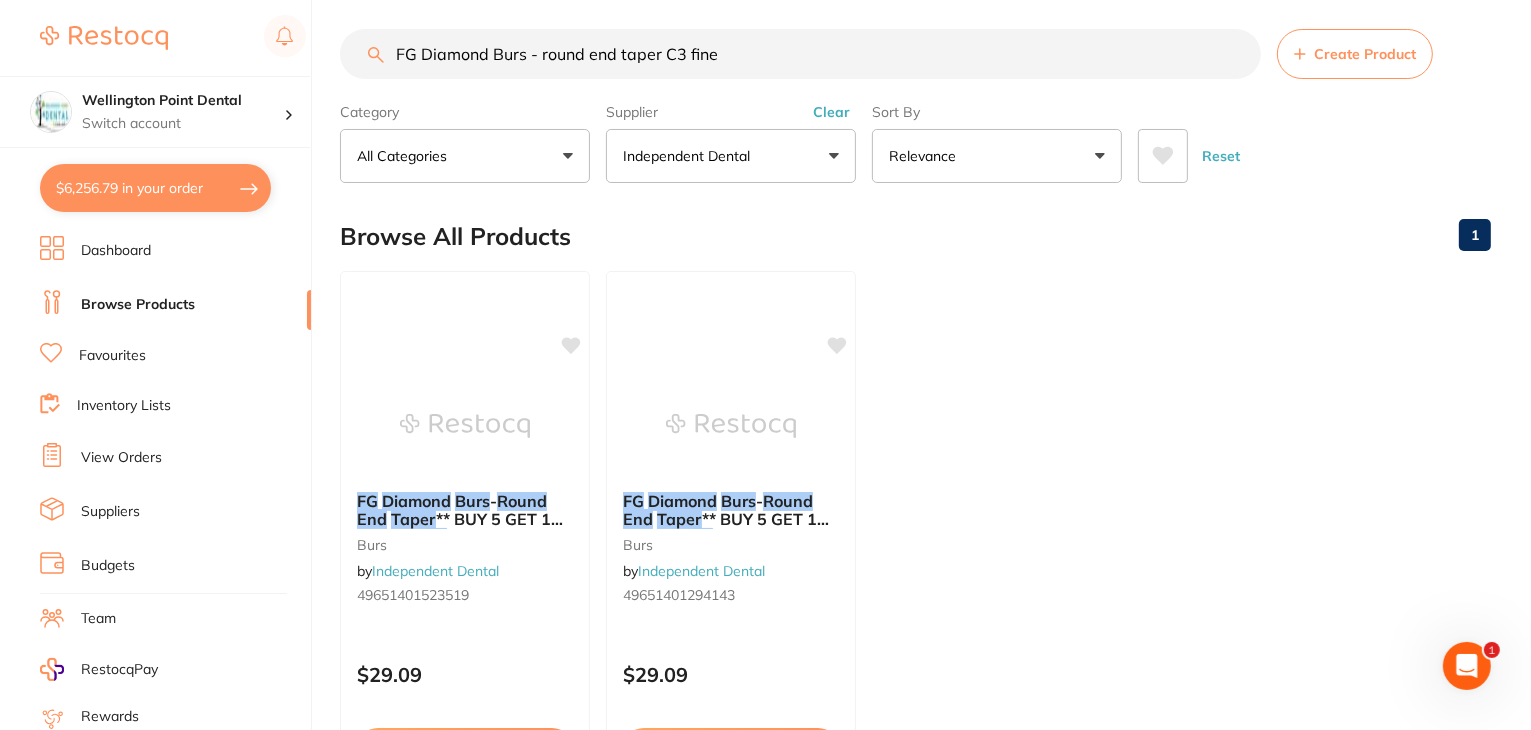 click on "FG Diamond Burs - round end taper C3 fine" at bounding box center (800, 54) 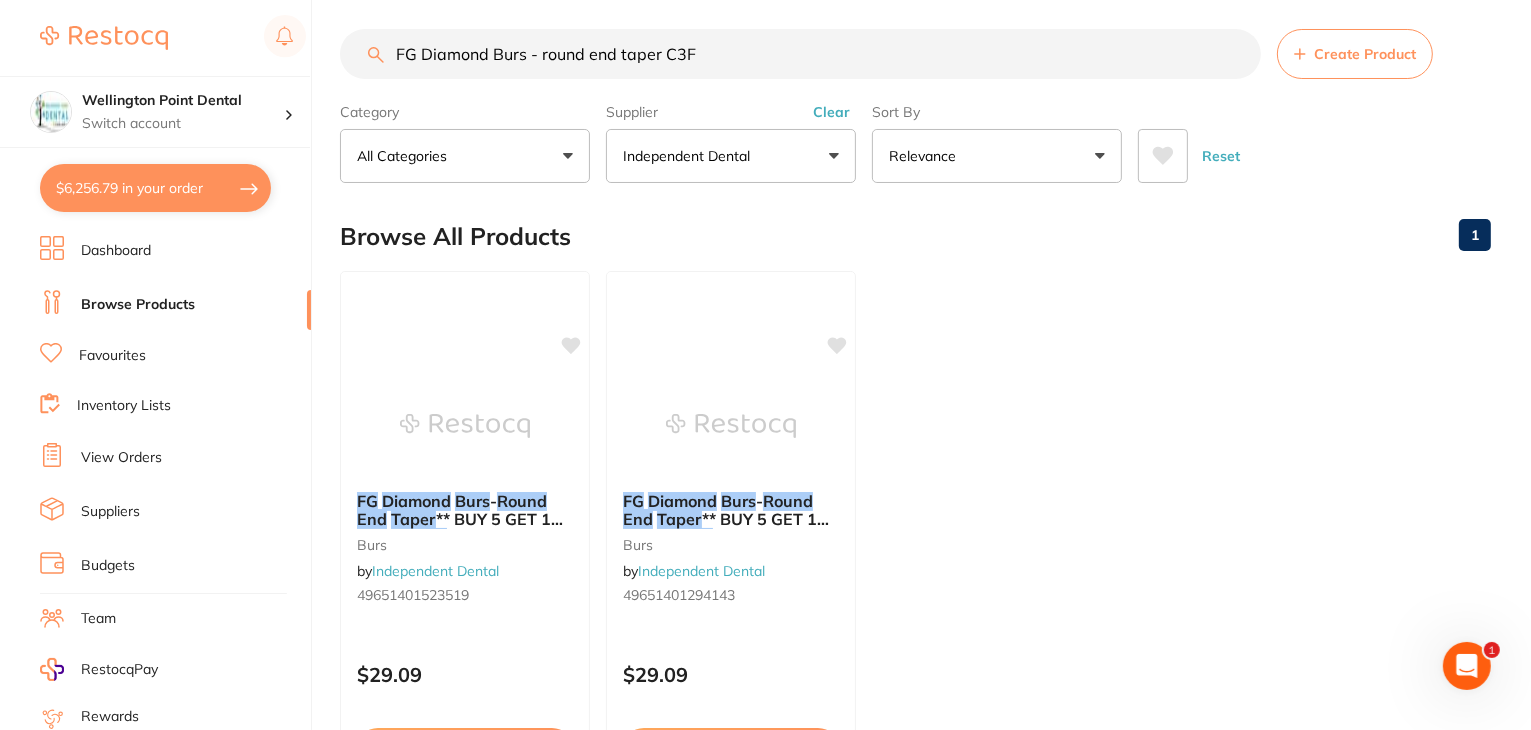 scroll, scrollTop: 0, scrollLeft: 0, axis: both 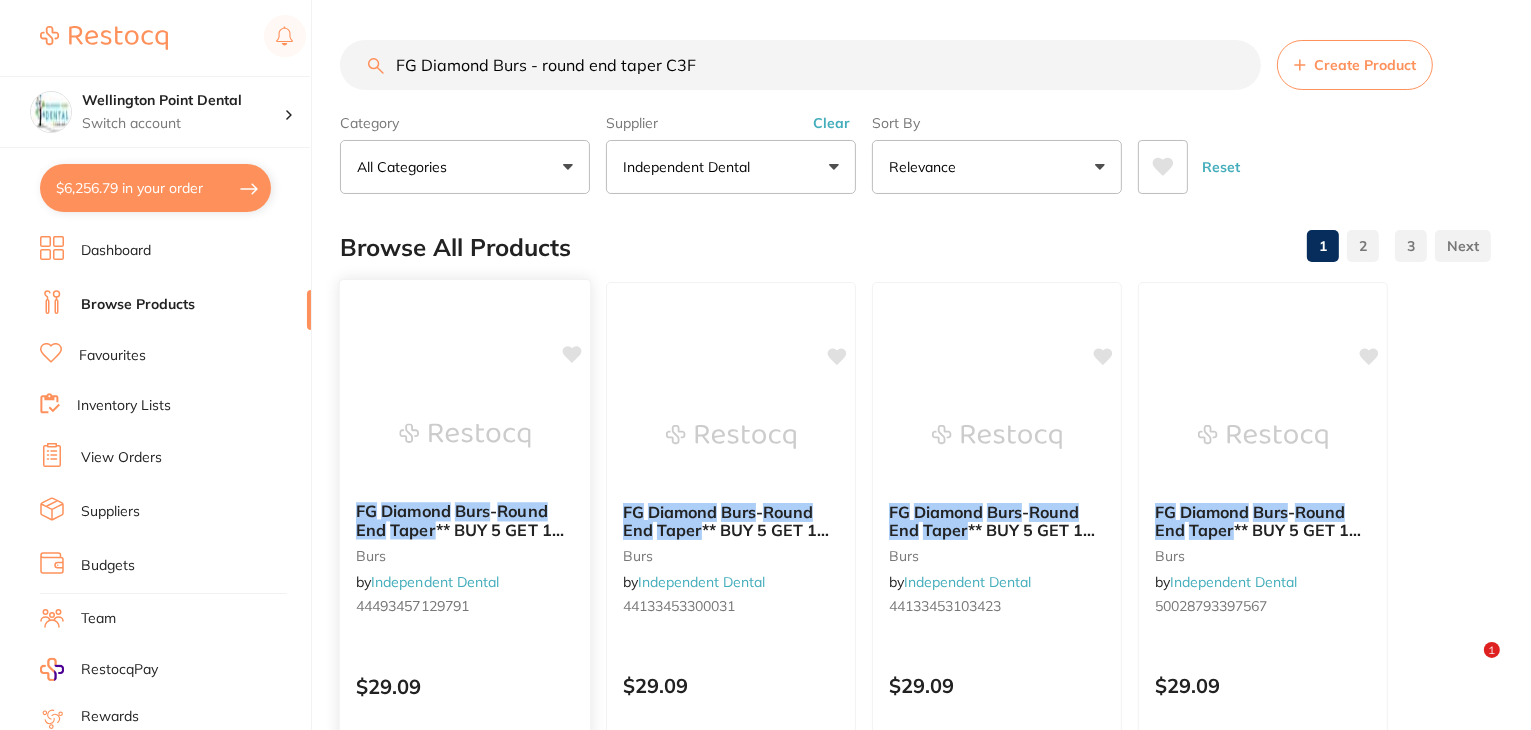 type on "FG Diamond Burs - round end taper C3F" 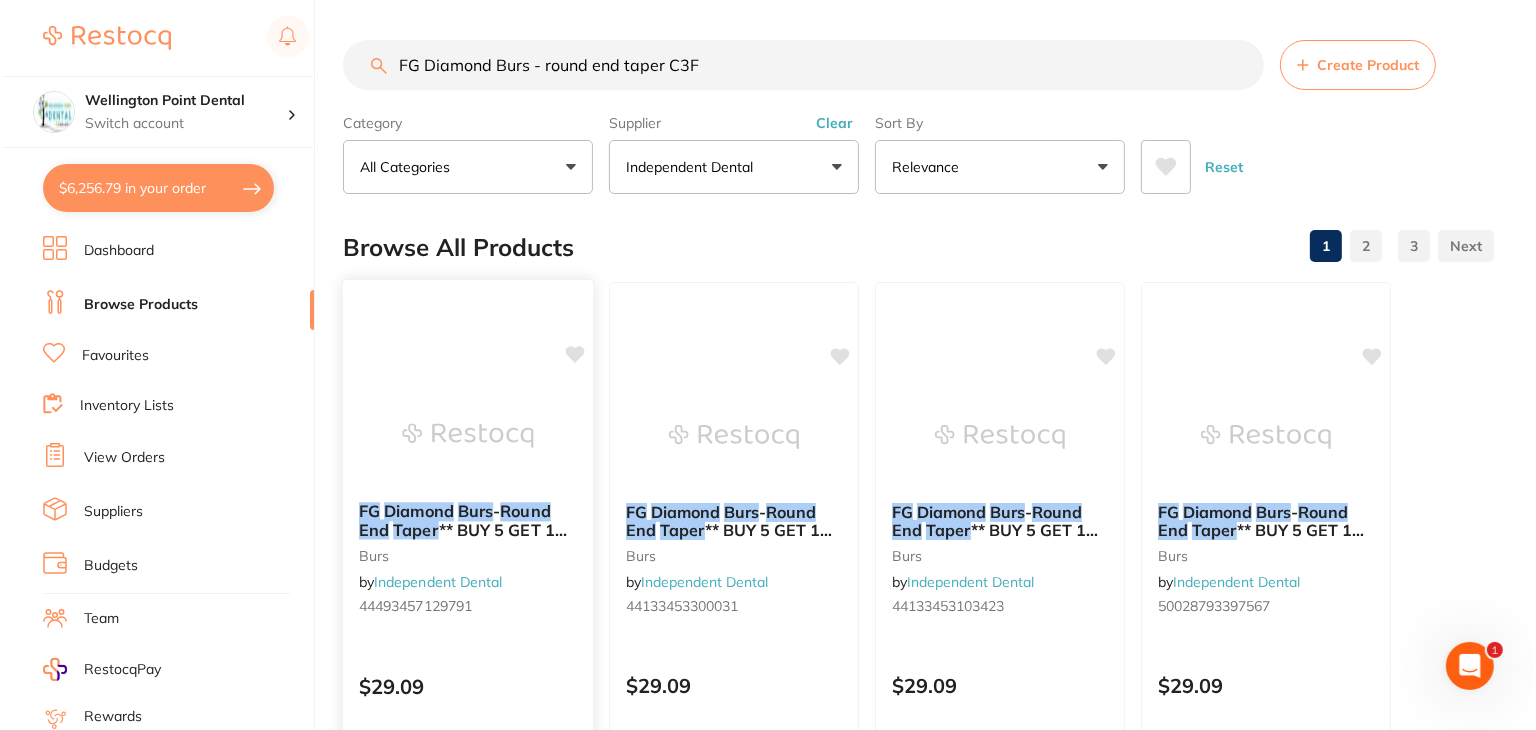 scroll, scrollTop: 0, scrollLeft: 0, axis: both 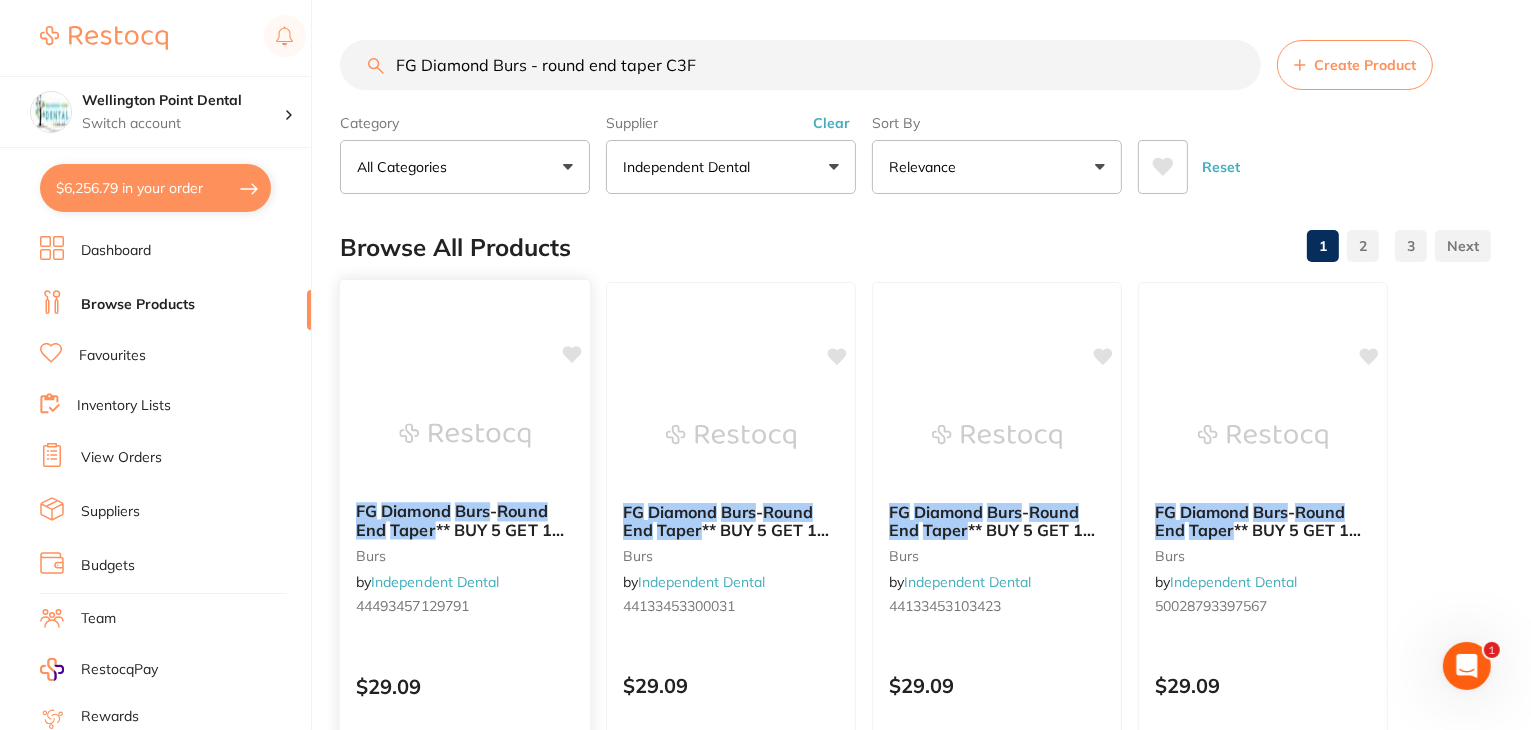 click on "FG   Diamond   Burs  -  Round   End   Taper  ** BUY 5 GET 1 FREE ** - C0SF   burs by  Independent Dental 44493457129791" at bounding box center [465, 562] 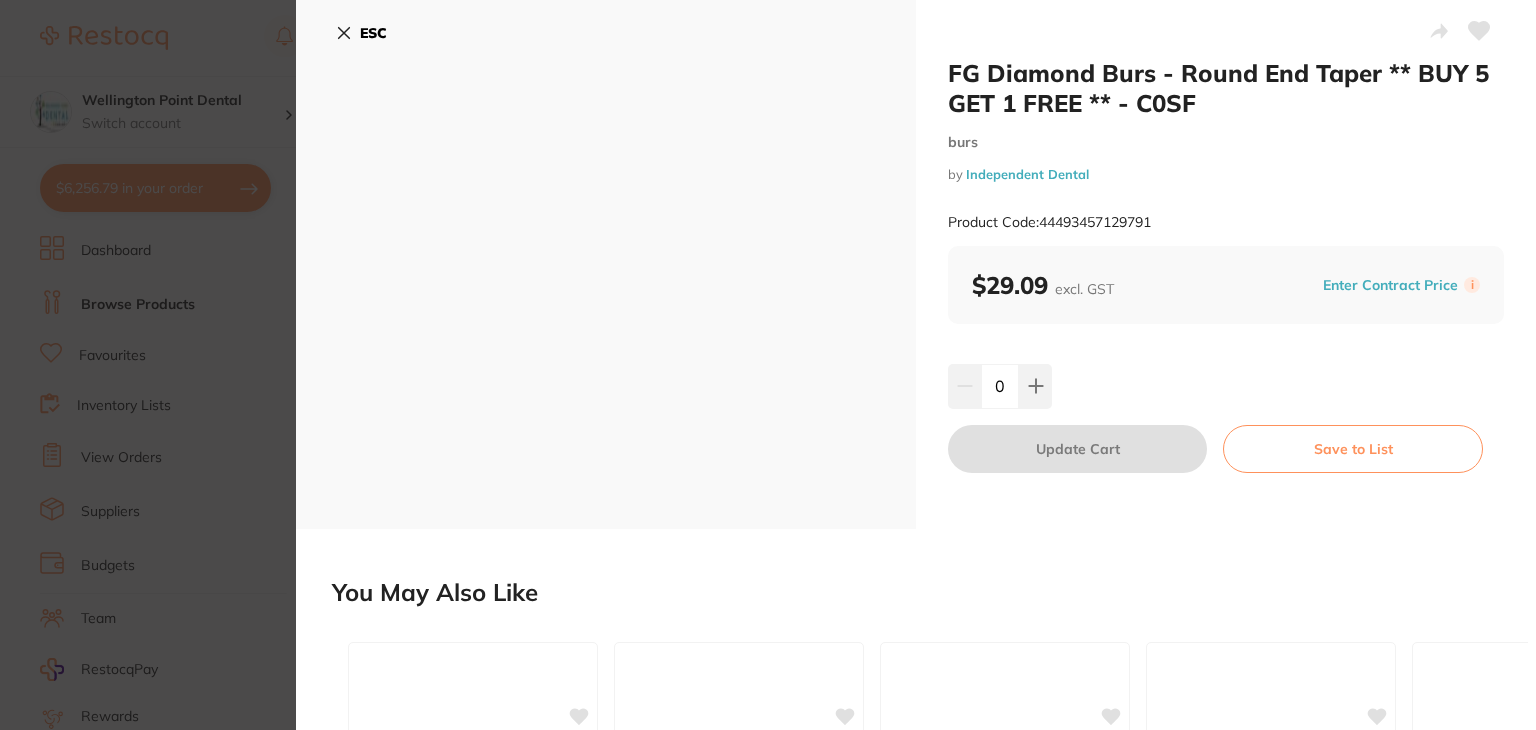 scroll, scrollTop: 0, scrollLeft: 0, axis: both 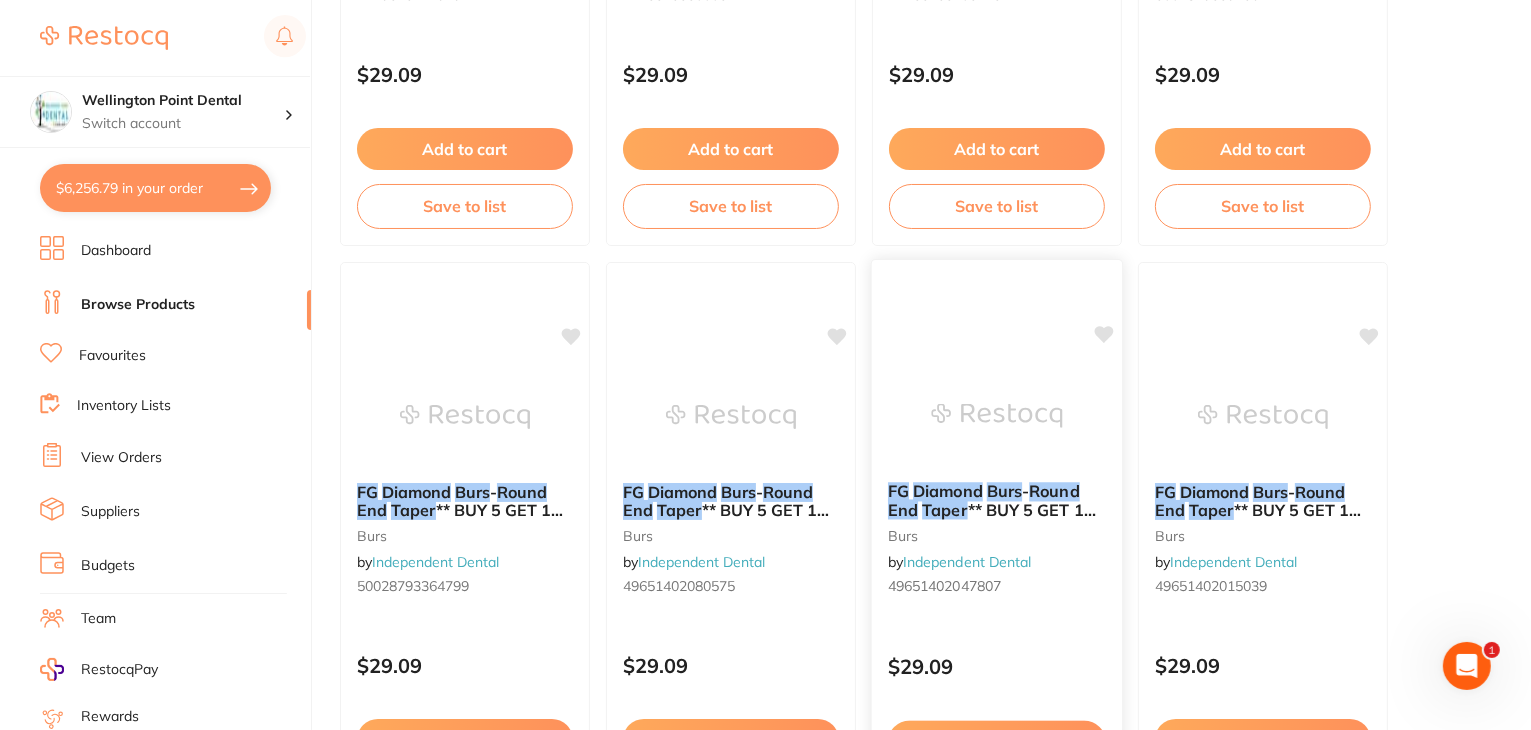 click on "FG   Diamond   Burs  -  Round   End   Taper  ** BUY 5 GET 1 FREE ** - F2RC   burs by  Independent Dental 49651402047807" at bounding box center (997, 542) 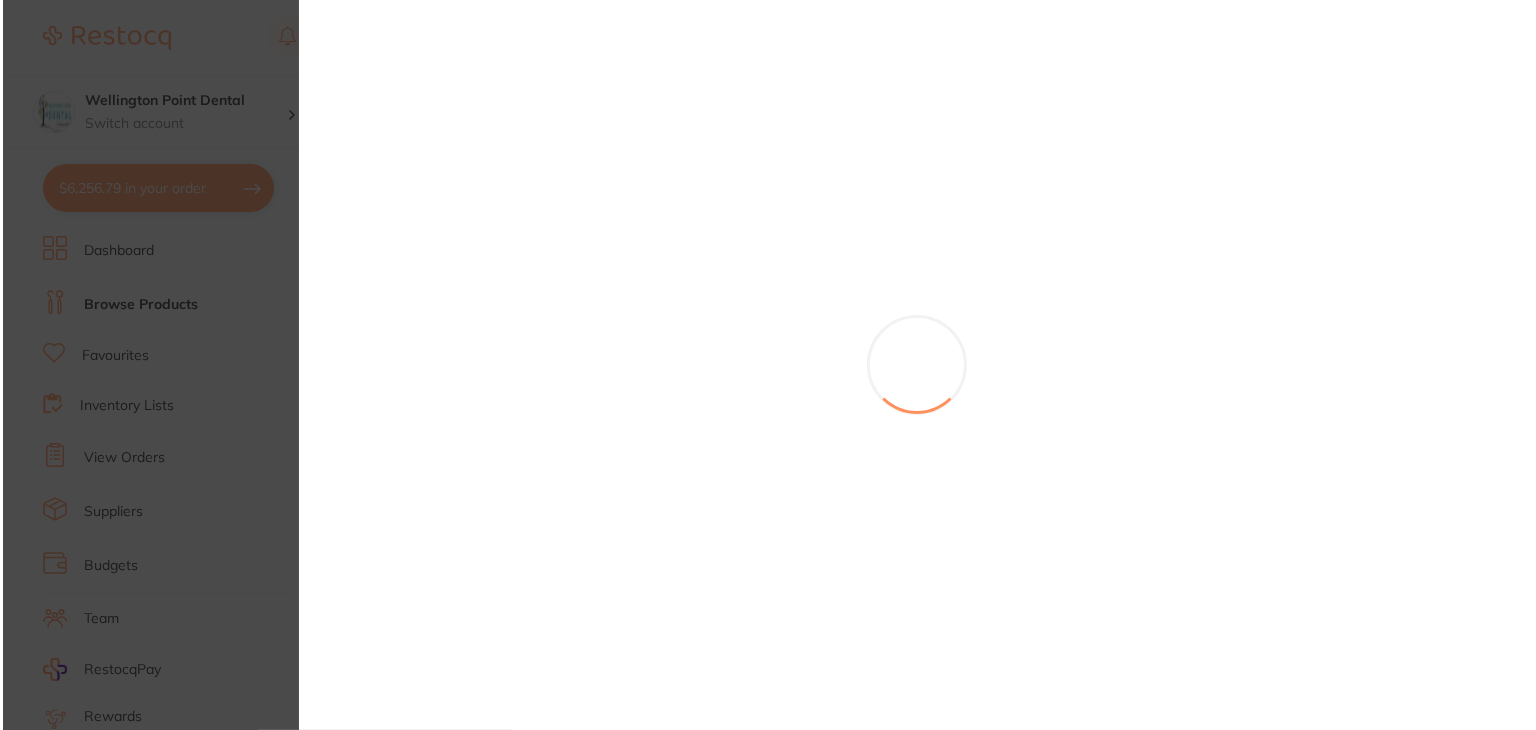 scroll, scrollTop: 0, scrollLeft: 0, axis: both 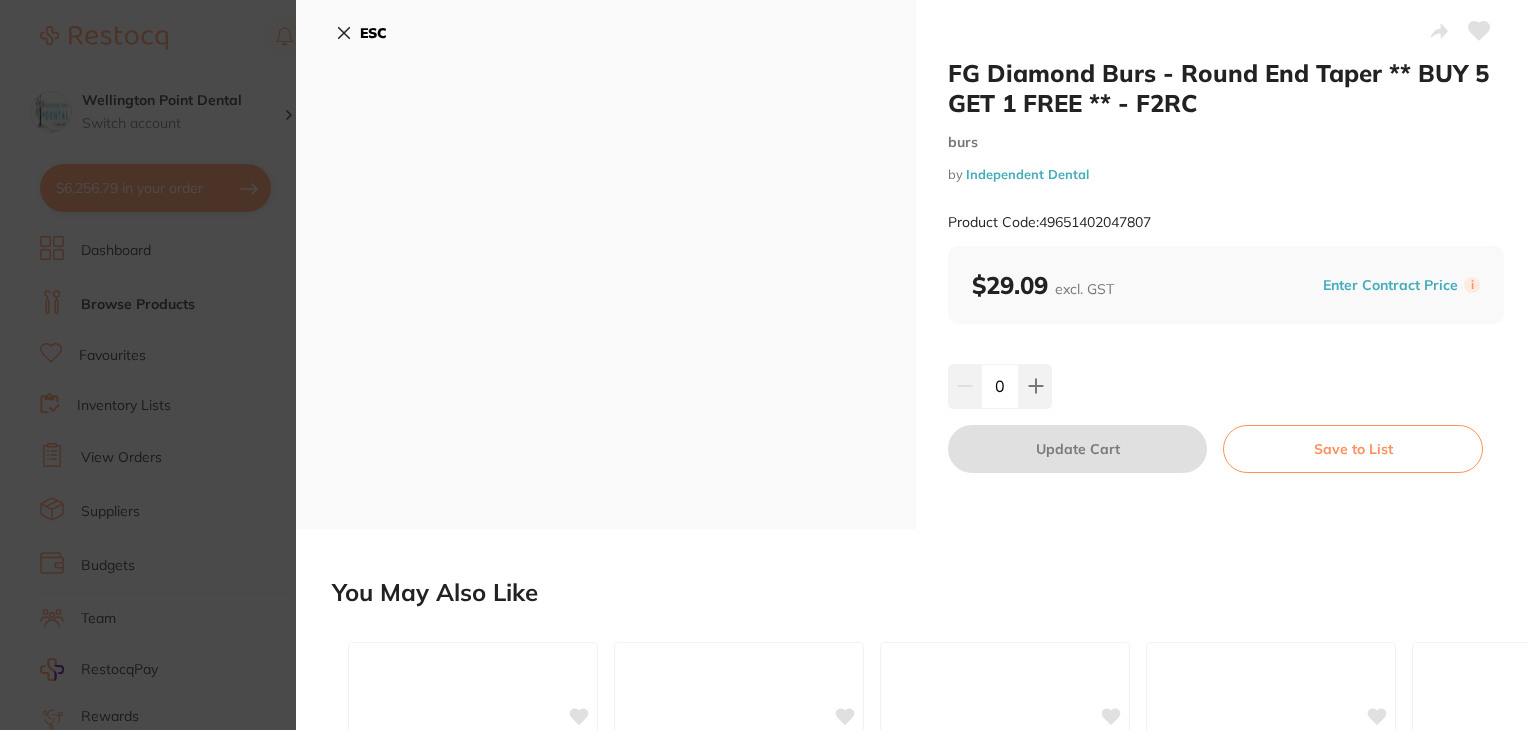 click on "ESC" at bounding box center [361, 33] 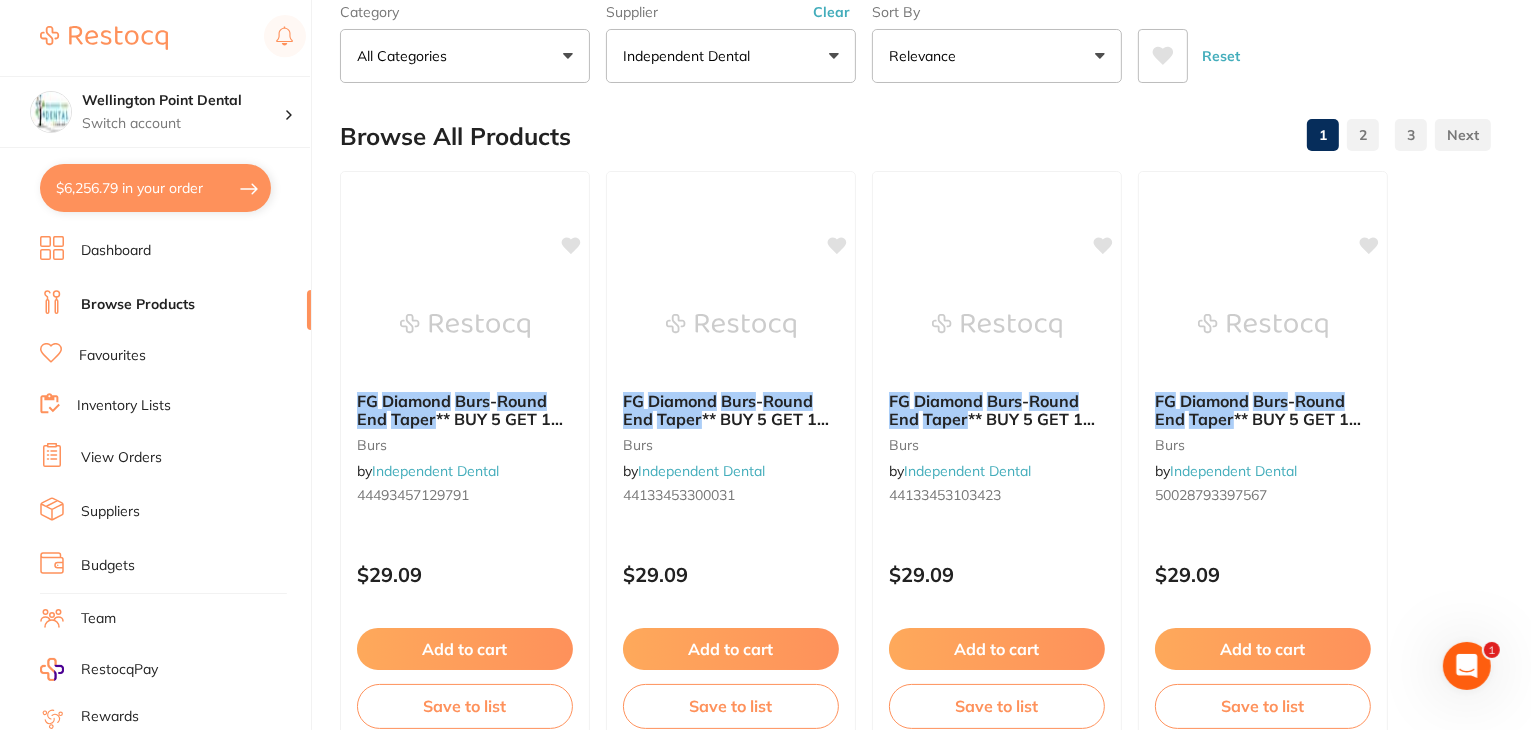 scroll, scrollTop: 0, scrollLeft: 0, axis: both 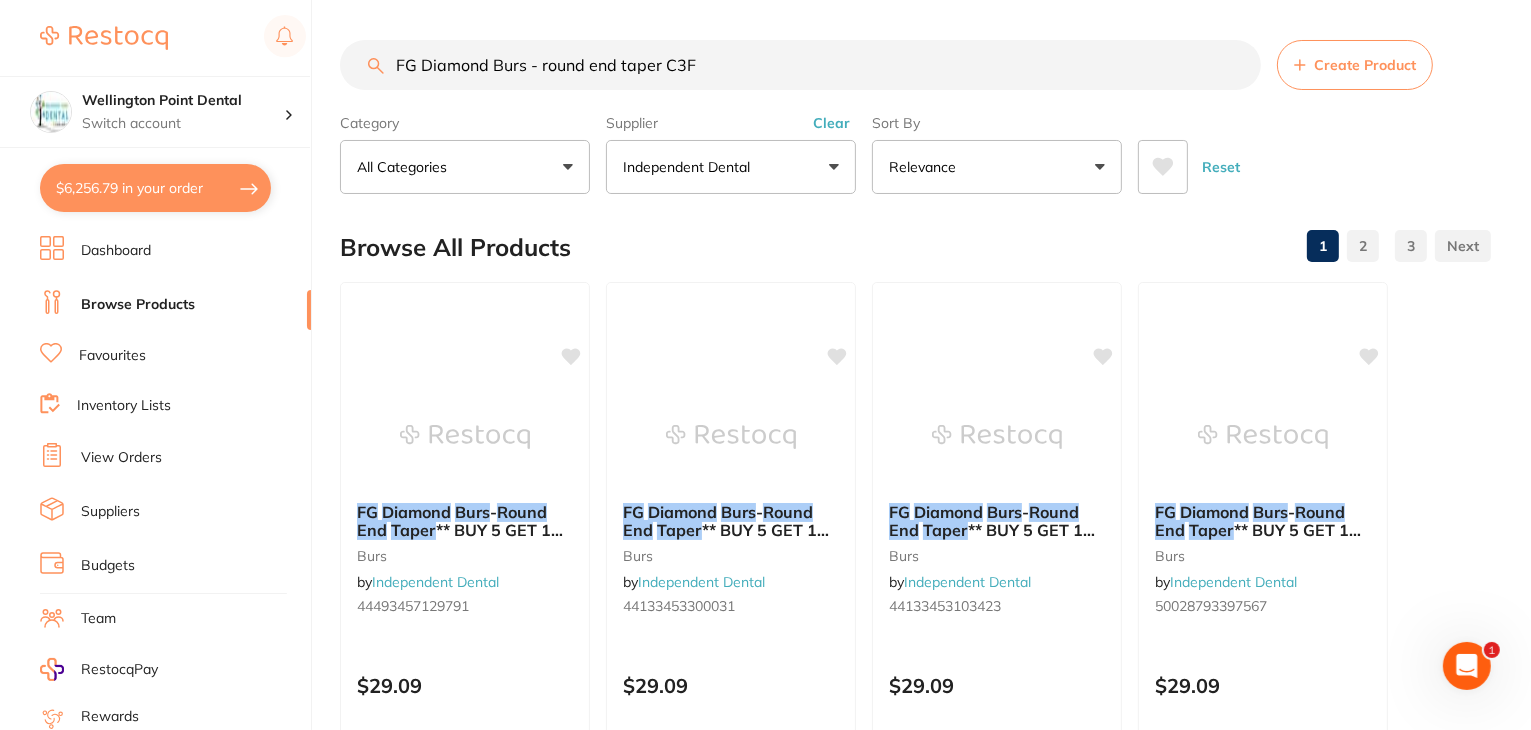 drag, startPoint x: 663, startPoint y: 67, endPoint x: 378, endPoint y: 65, distance: 285.00702 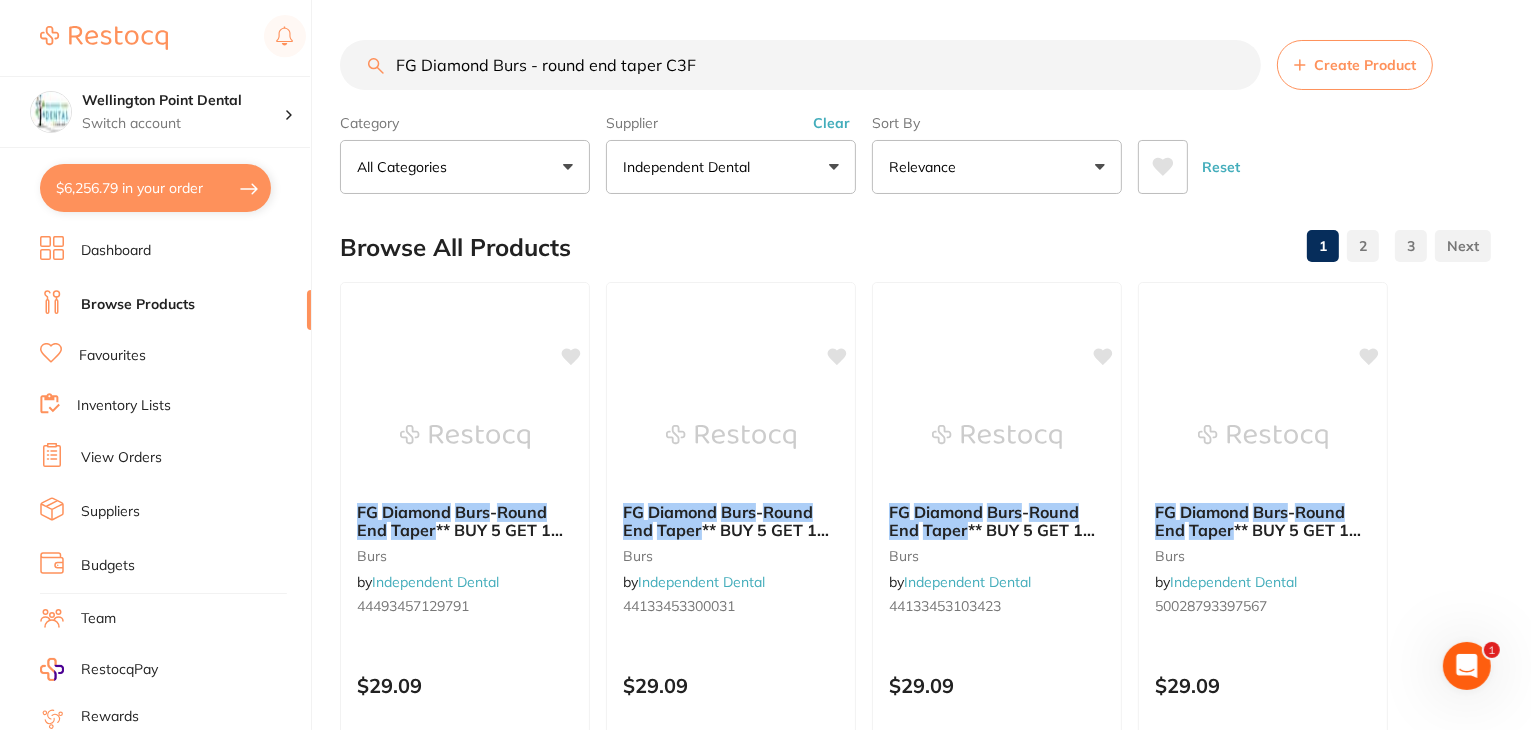 click on "FG Diamond Burs - round end taper C3F         Create Product" at bounding box center [915, 65] 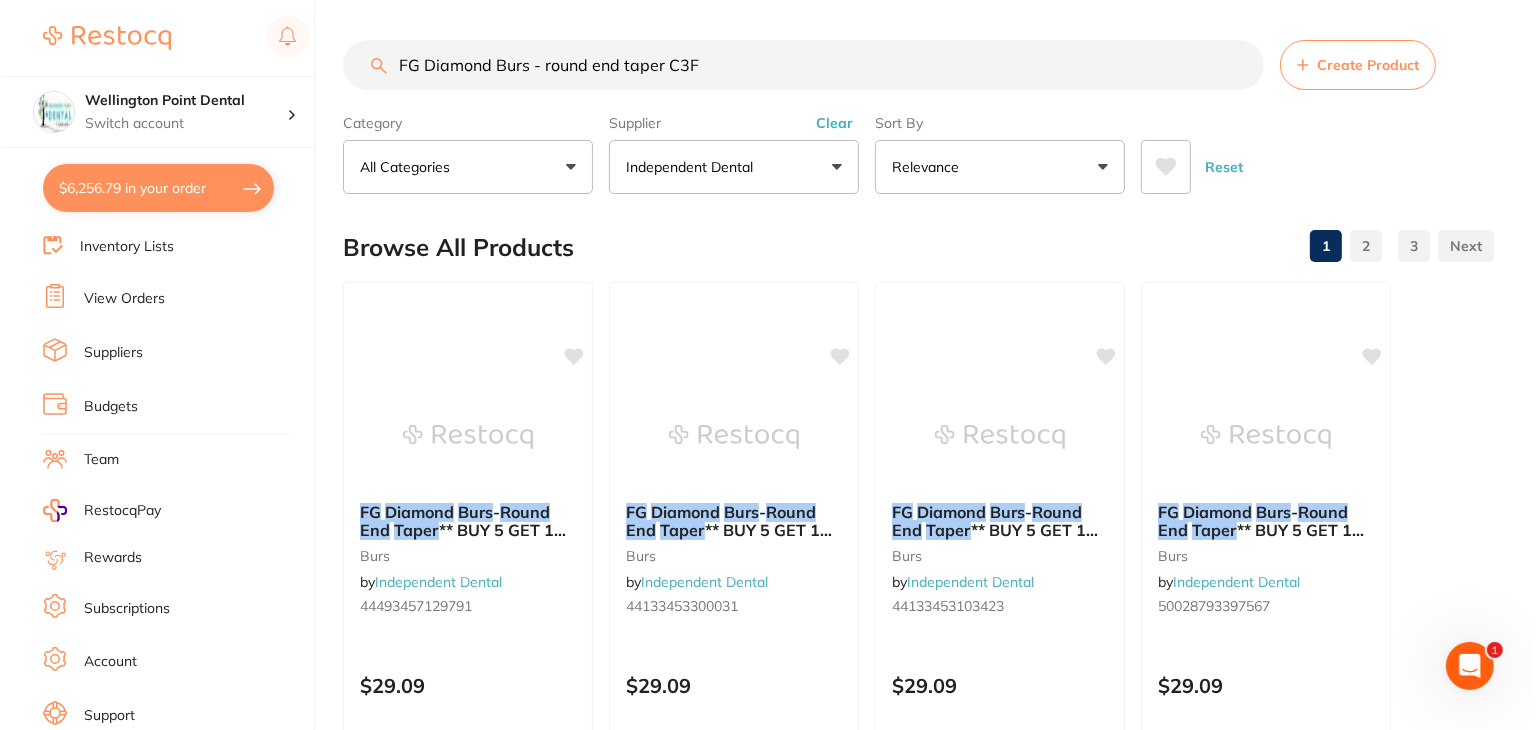 scroll, scrollTop: 201, scrollLeft: 0, axis: vertical 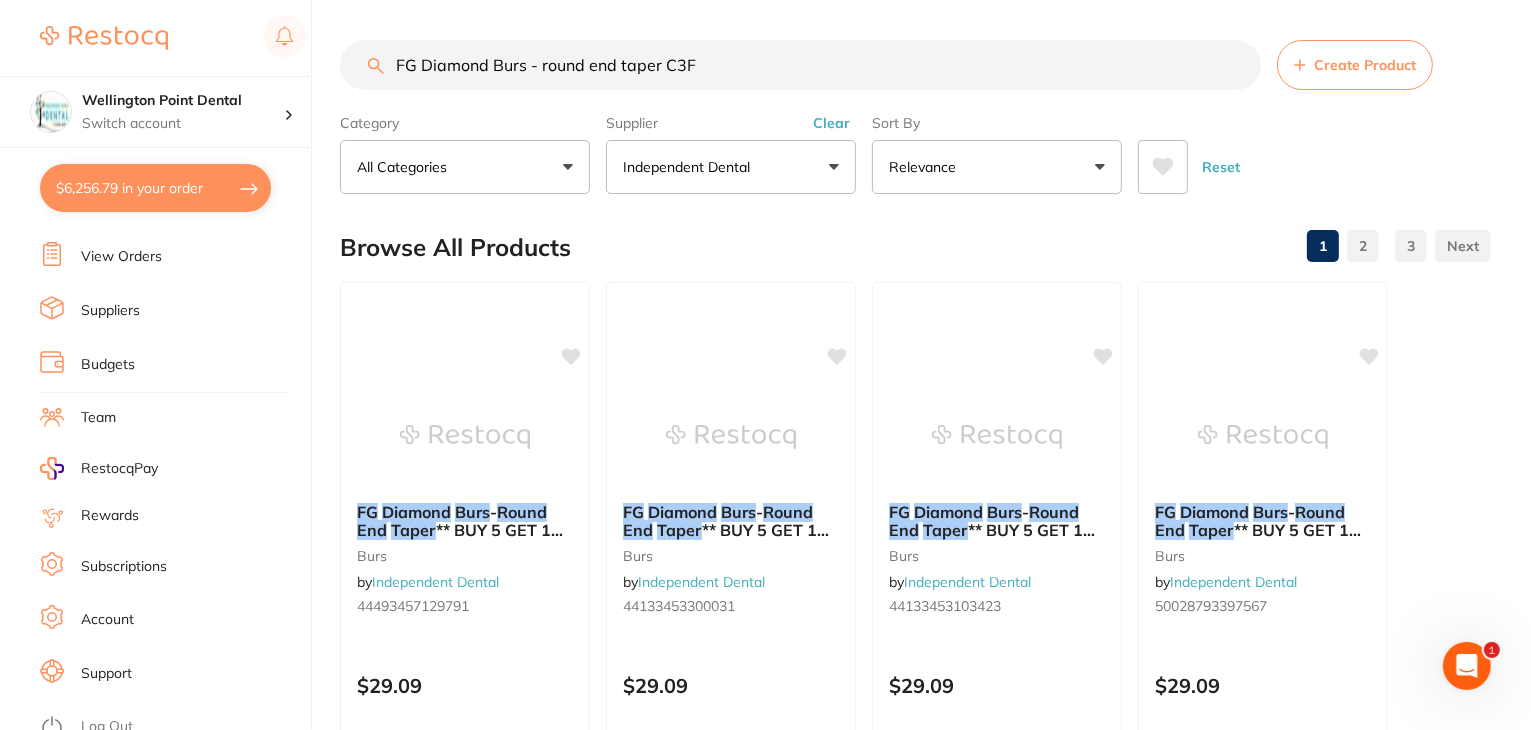 click on "Log Out" at bounding box center [107, 727] 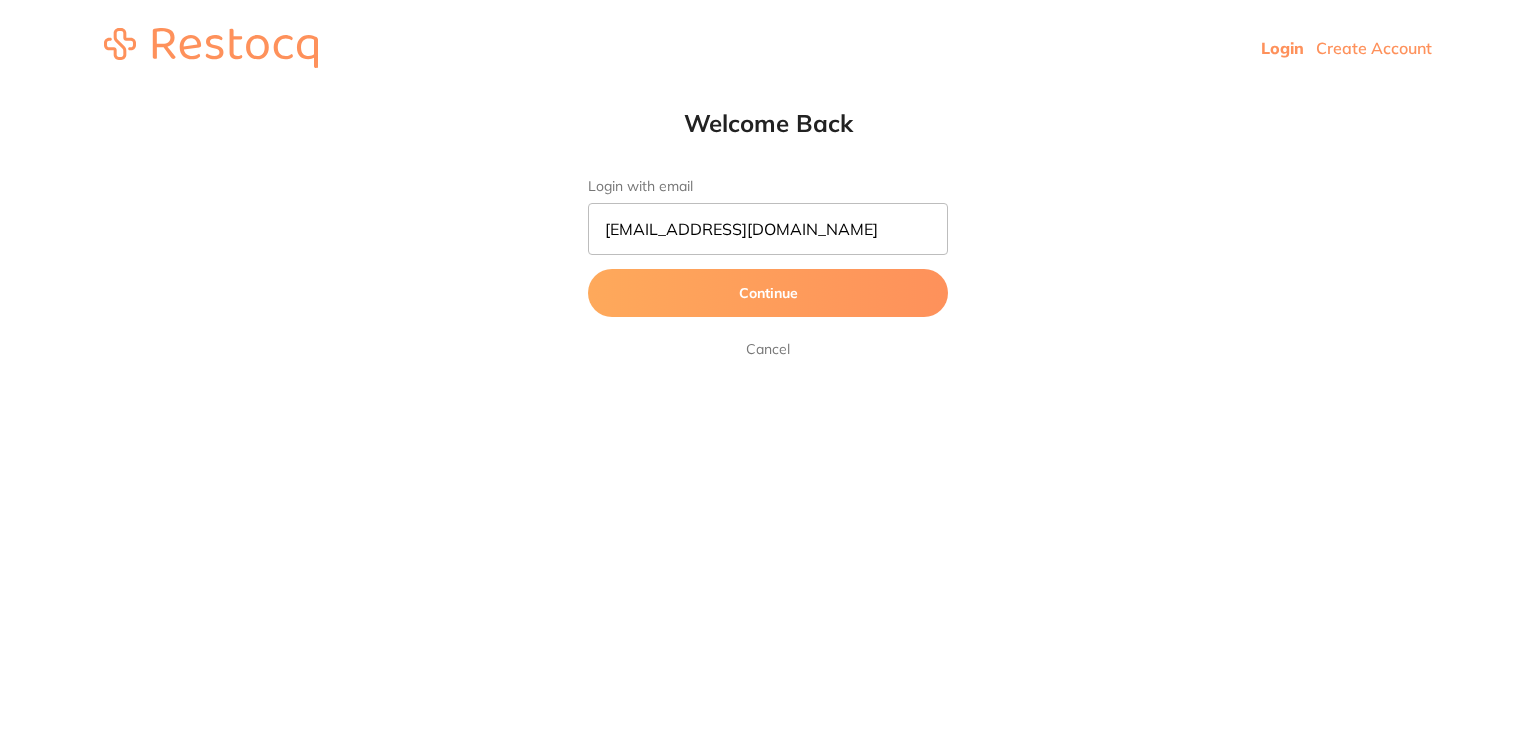 scroll, scrollTop: 0, scrollLeft: 0, axis: both 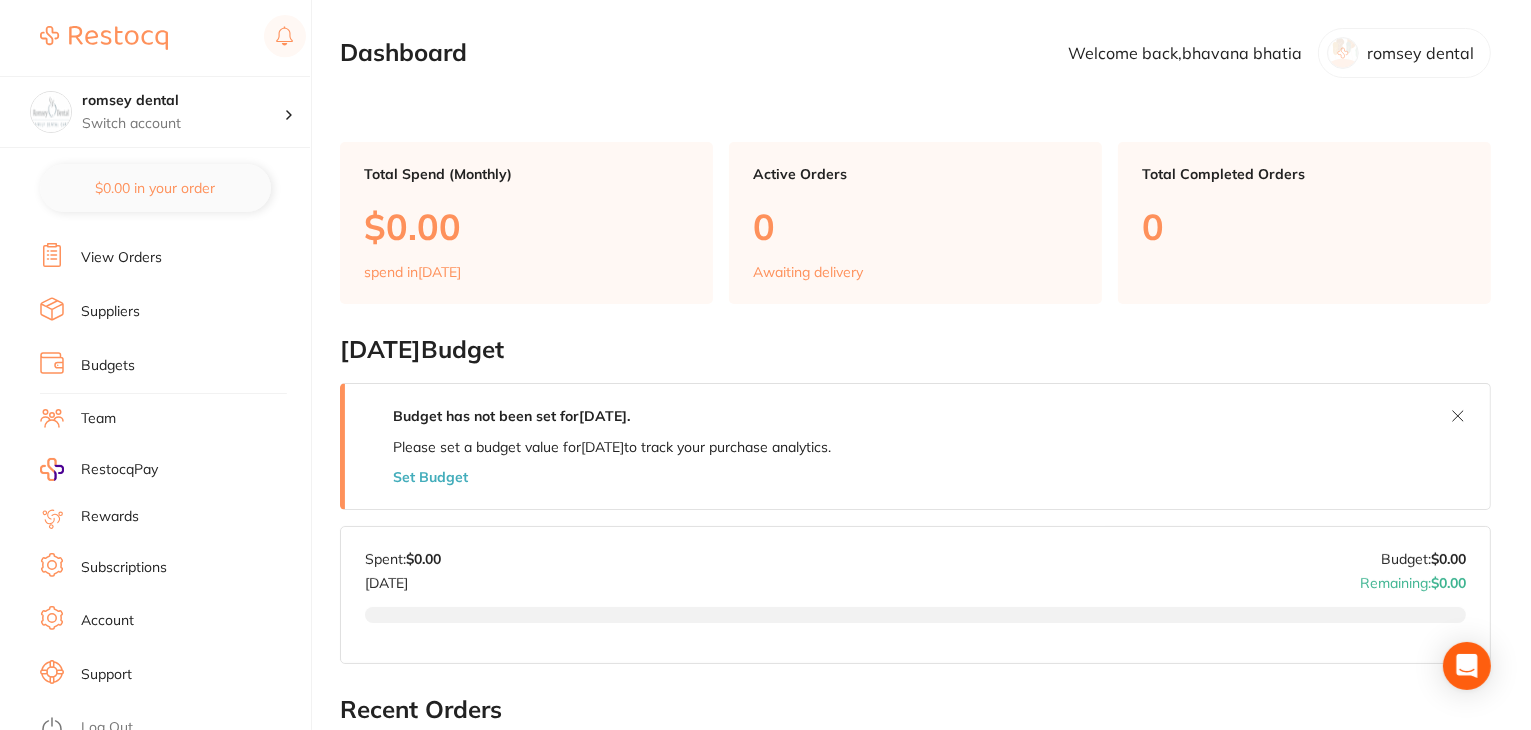click on "Subscriptions" at bounding box center [124, 568] 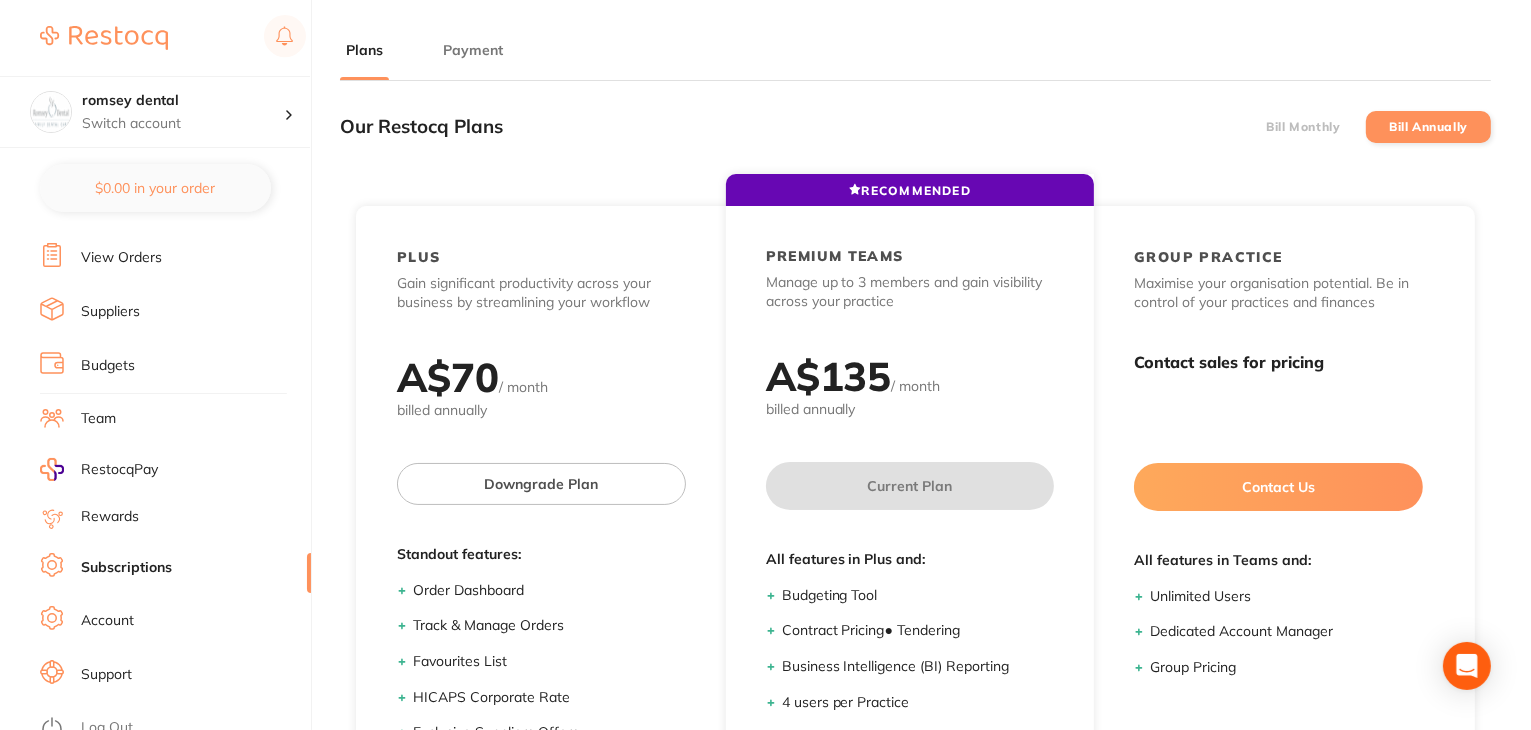 click on "Payment" at bounding box center (473, 50) 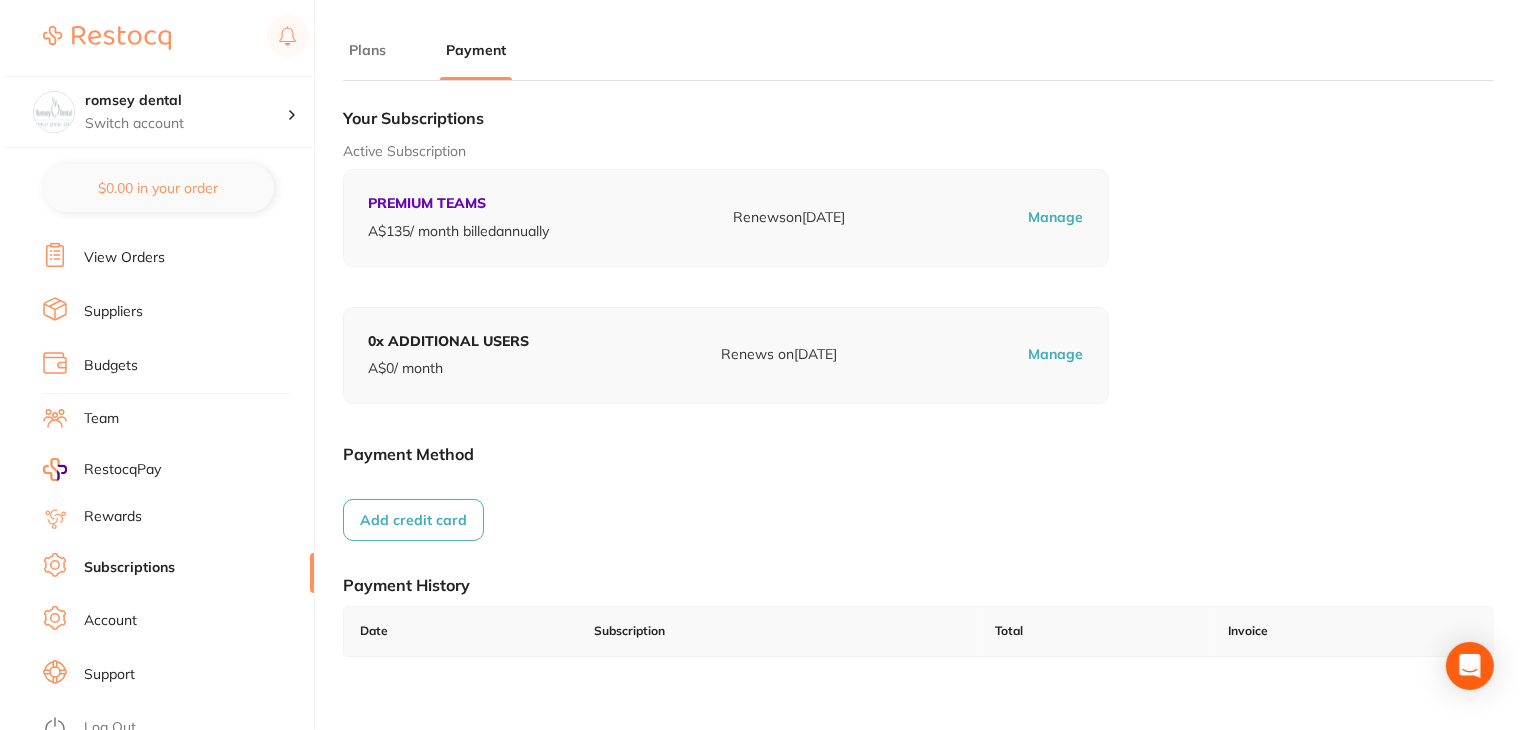 scroll, scrollTop: 201, scrollLeft: 0, axis: vertical 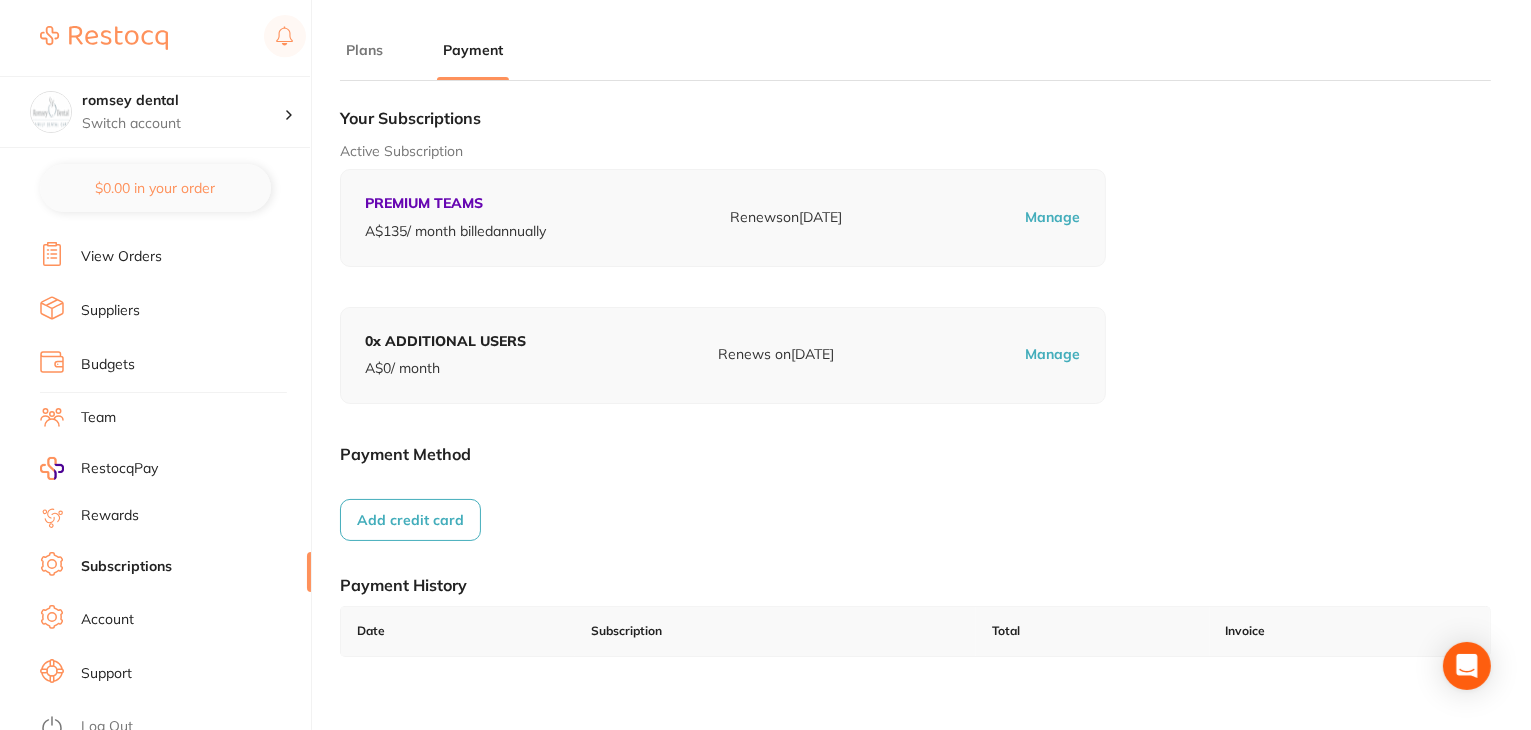 click on "Log Out" at bounding box center (107, 727) 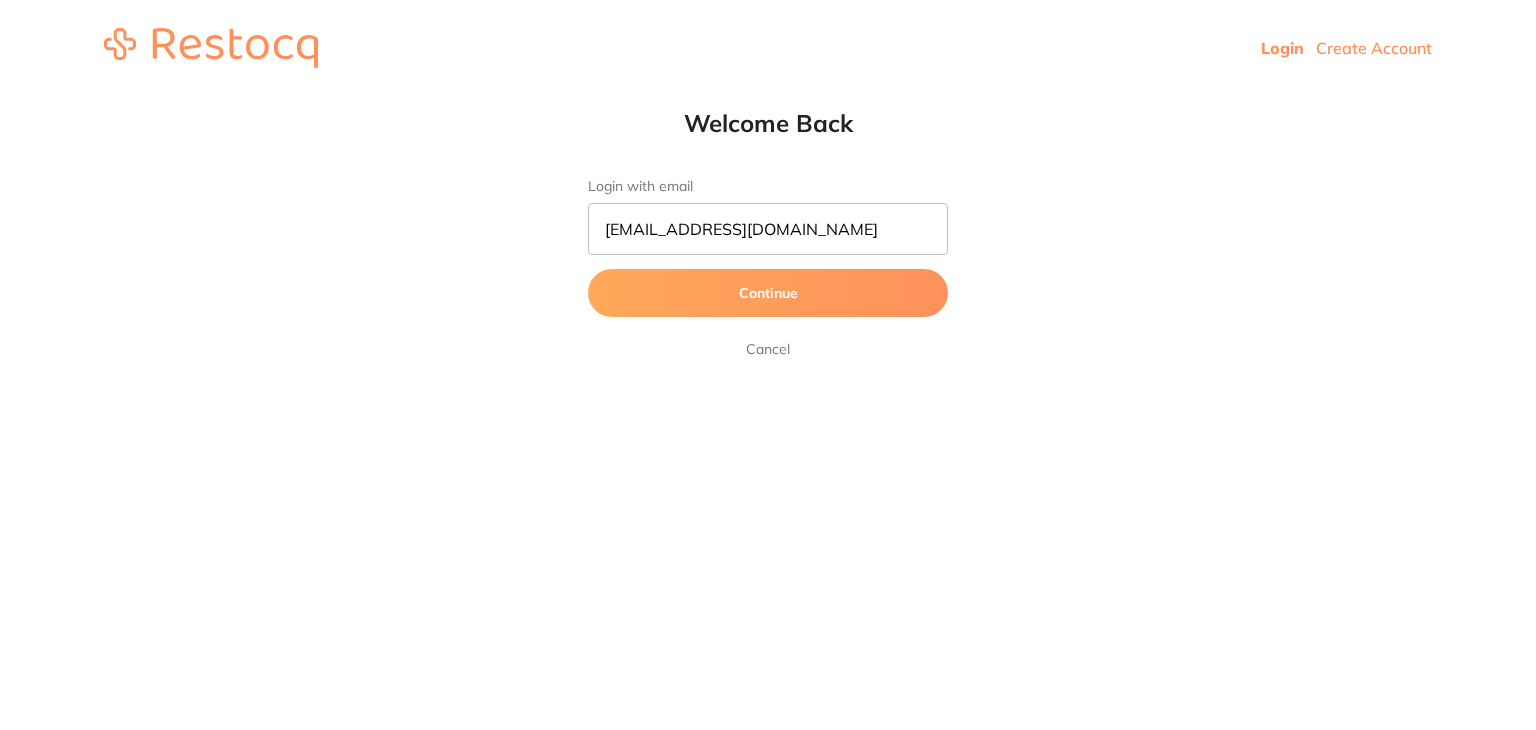 scroll, scrollTop: 0, scrollLeft: 0, axis: both 